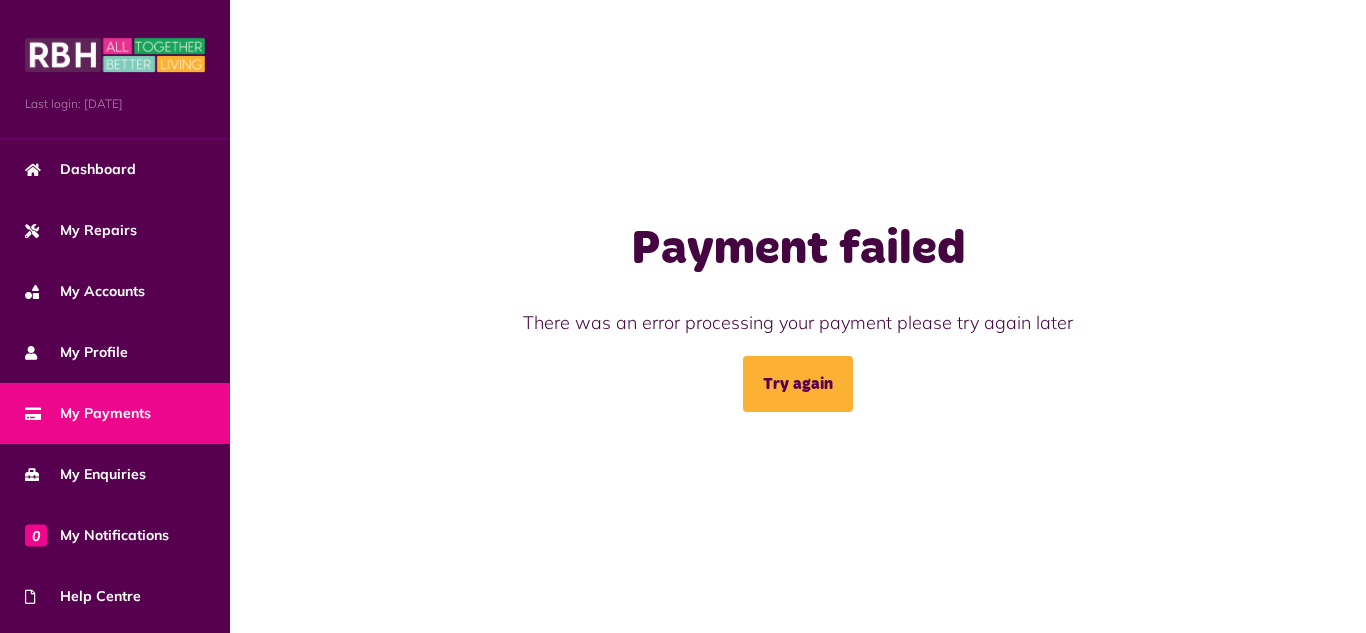 scroll, scrollTop: 0, scrollLeft: 0, axis: both 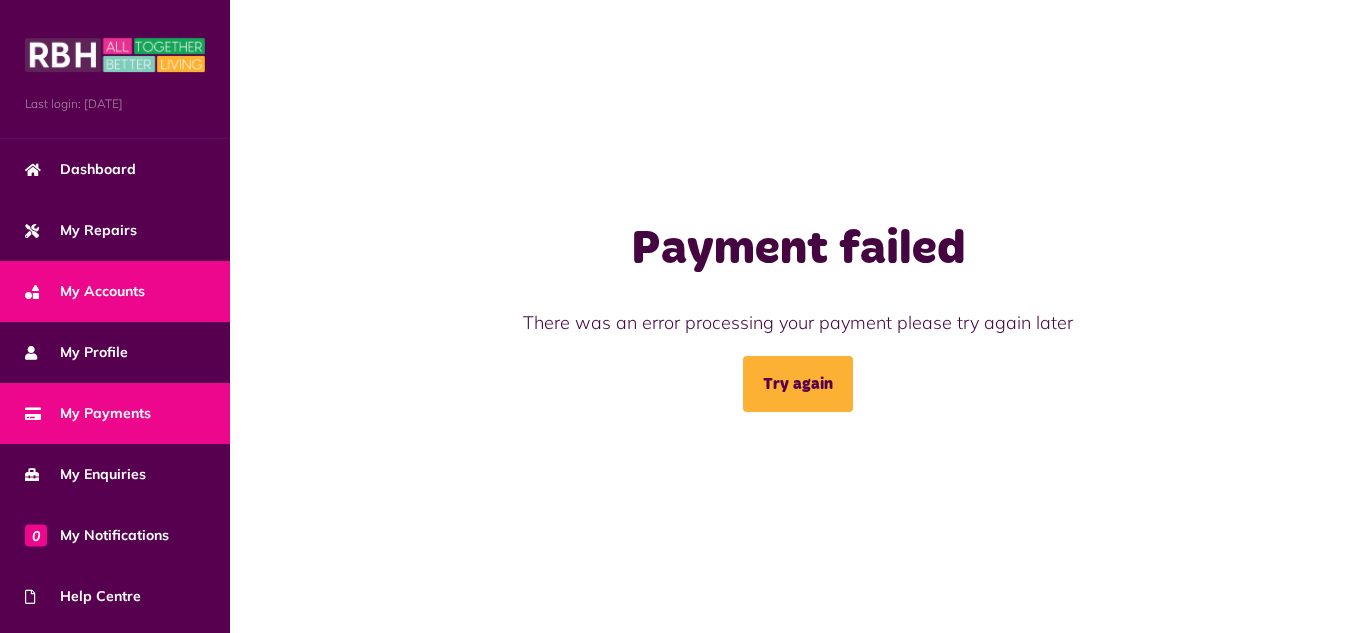 click on "My Accounts" at bounding box center (85, 291) 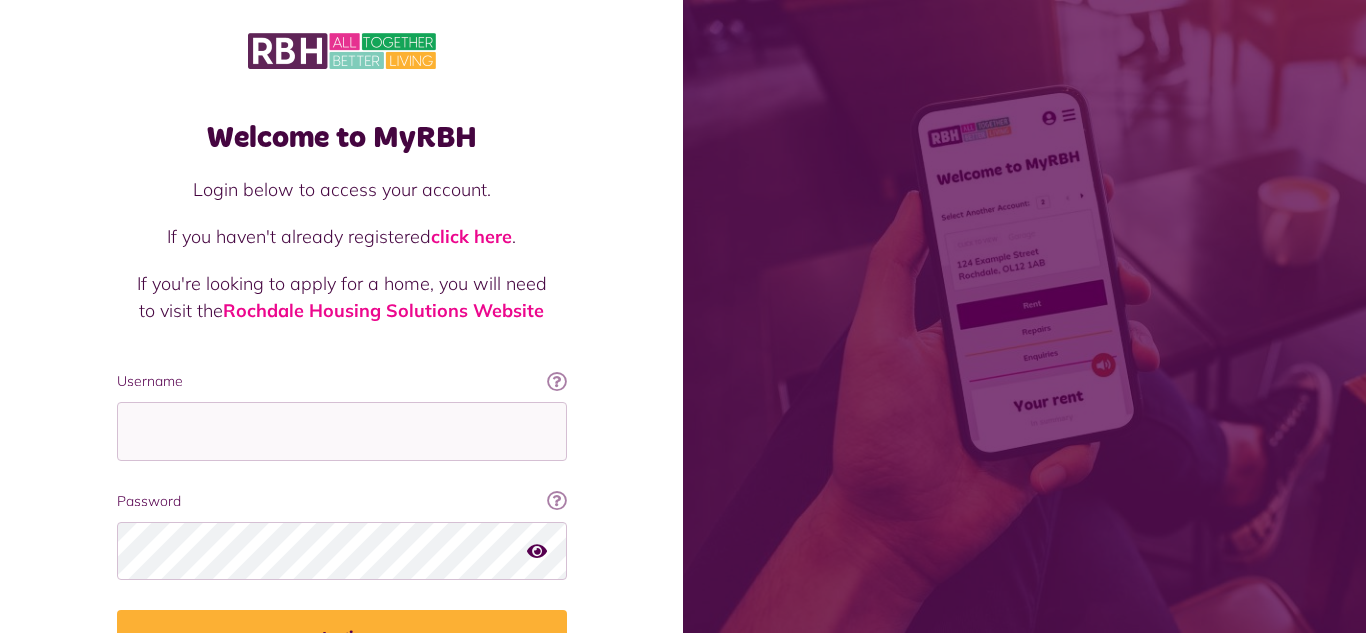 scroll, scrollTop: 0, scrollLeft: 0, axis: both 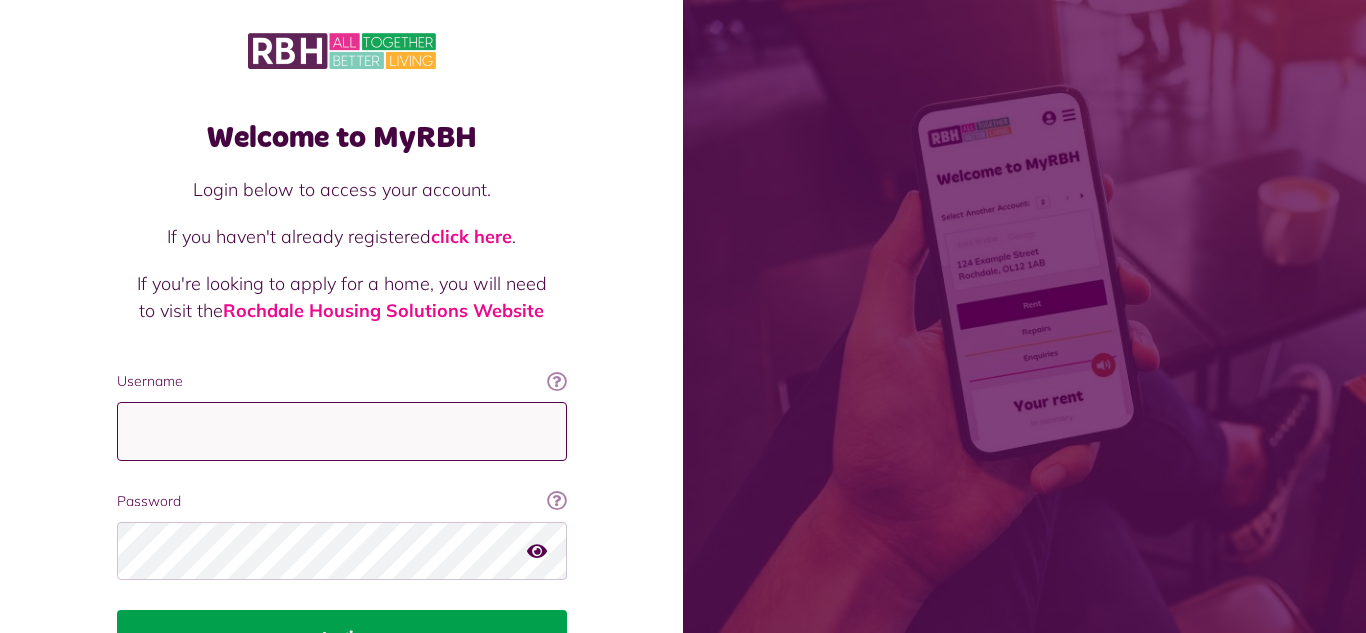 type on "**********" 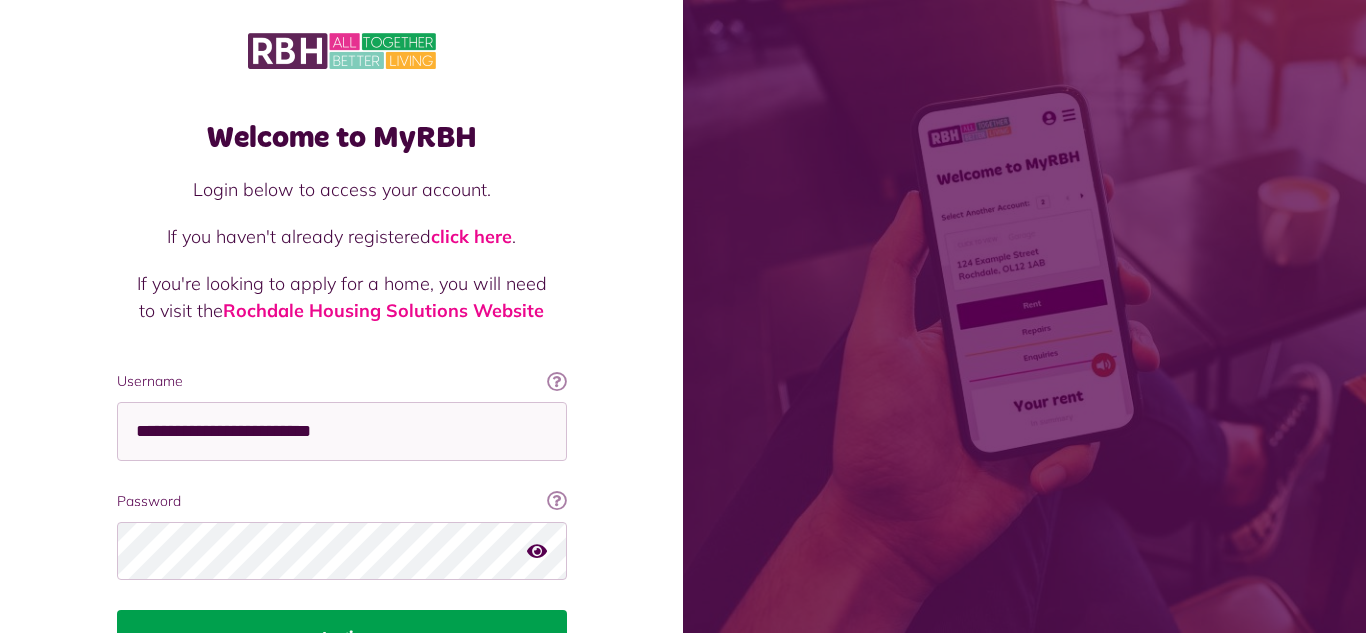 click on "Login" at bounding box center [342, 638] 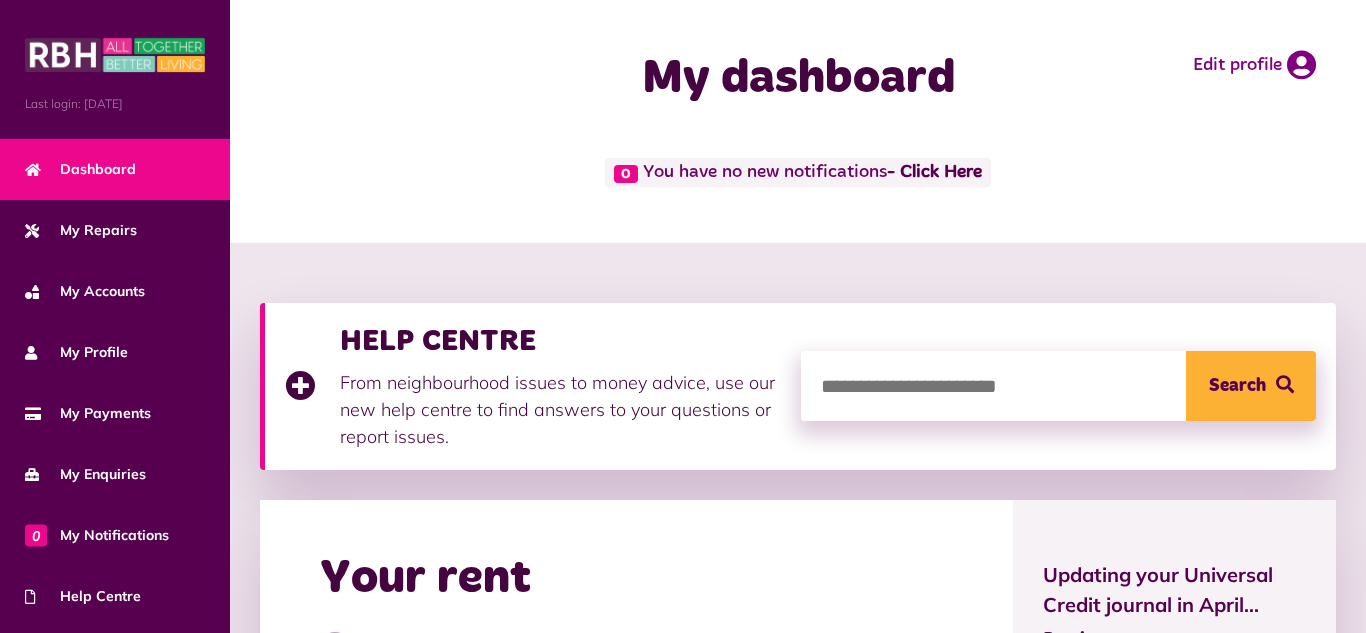 scroll, scrollTop: 0, scrollLeft: 0, axis: both 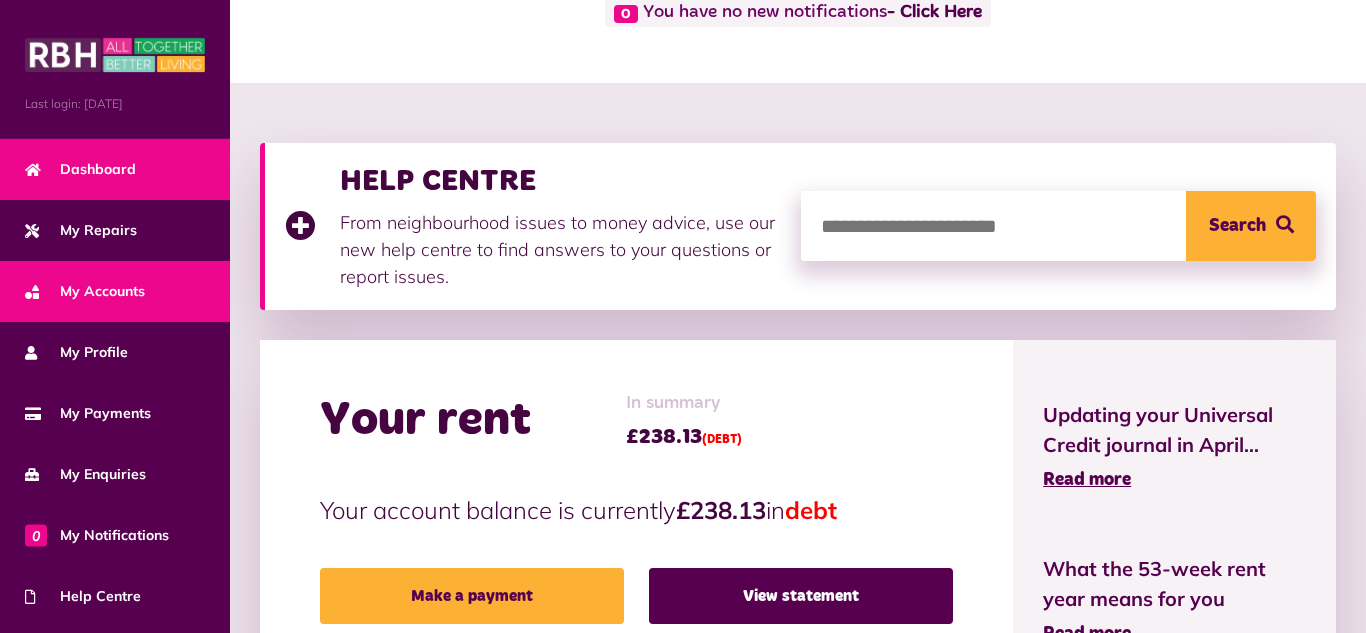 click on "My Accounts" at bounding box center (85, 291) 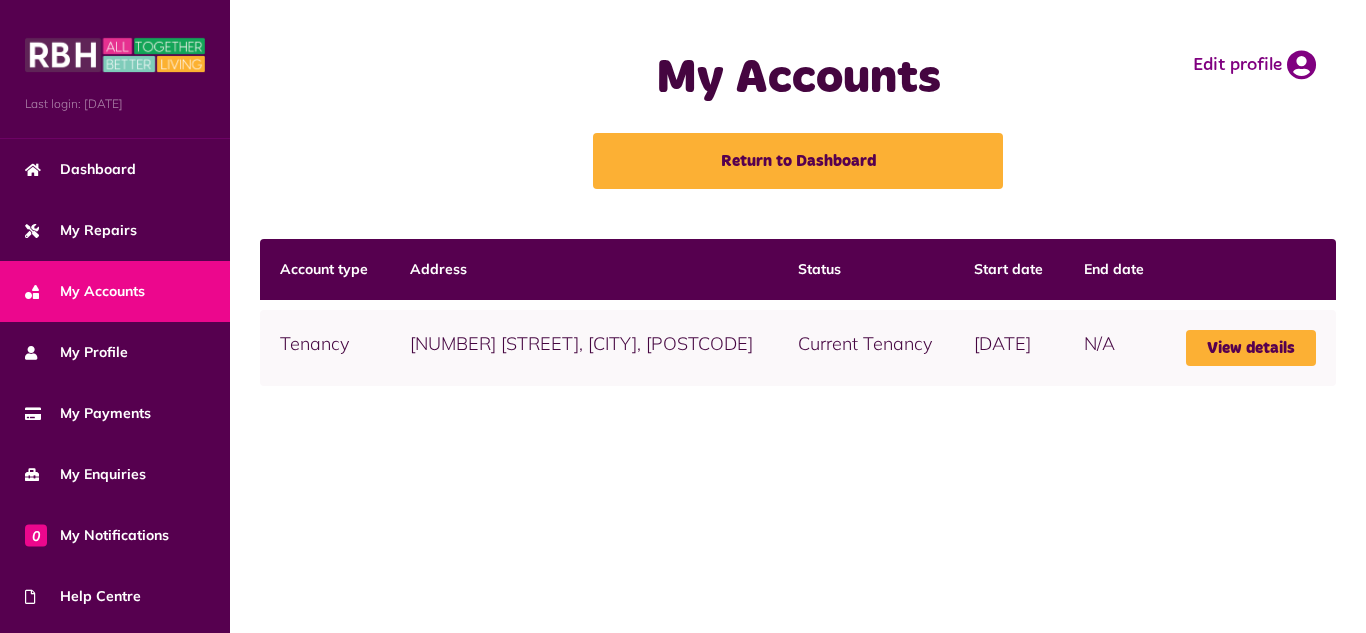 scroll, scrollTop: 0, scrollLeft: 0, axis: both 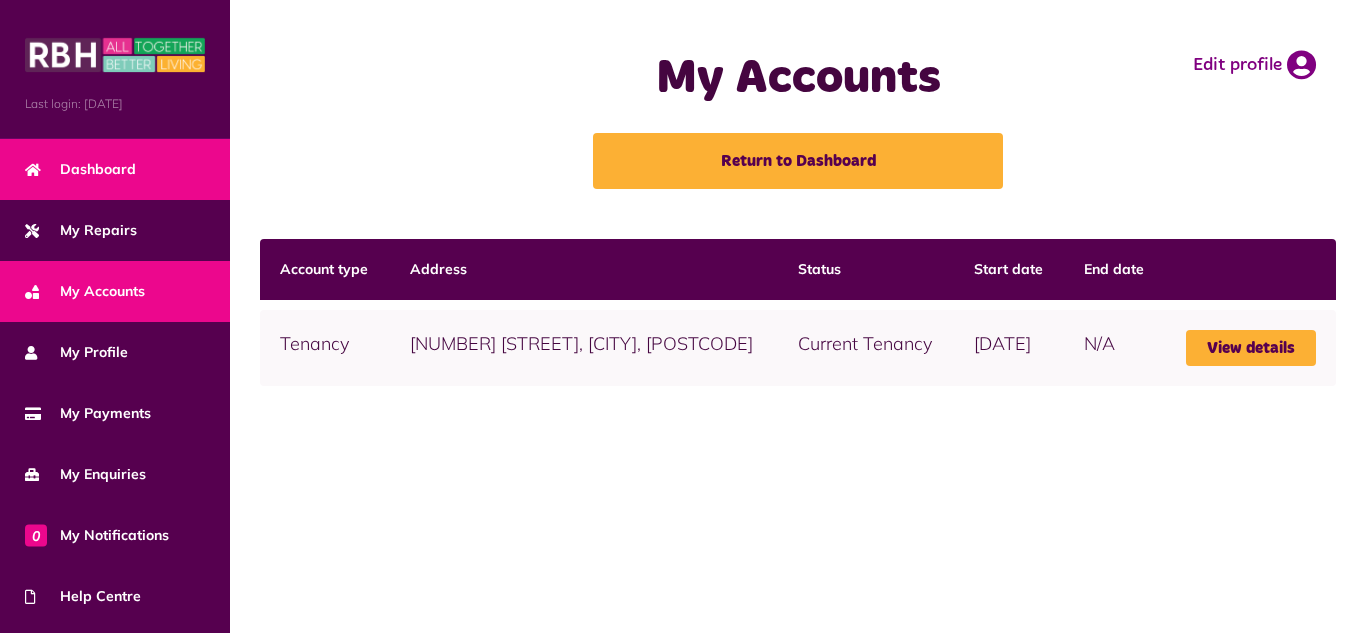 click on "Dashboard" at bounding box center [80, 169] 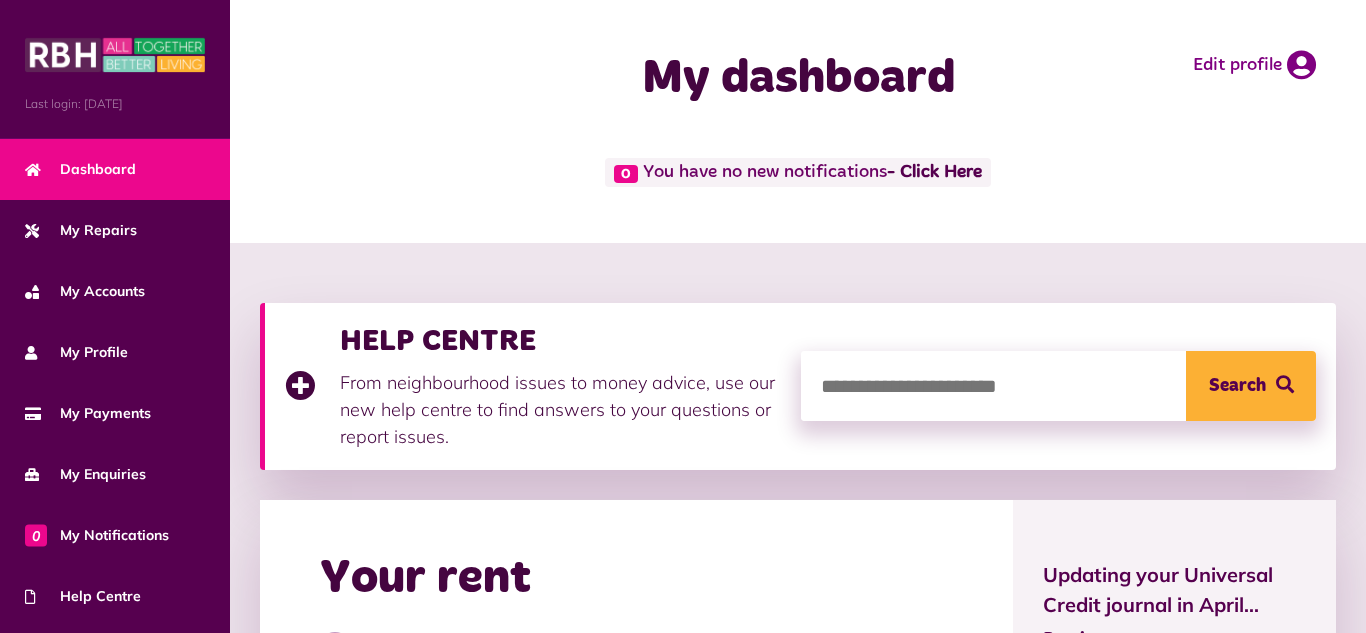 scroll, scrollTop: 0, scrollLeft: 0, axis: both 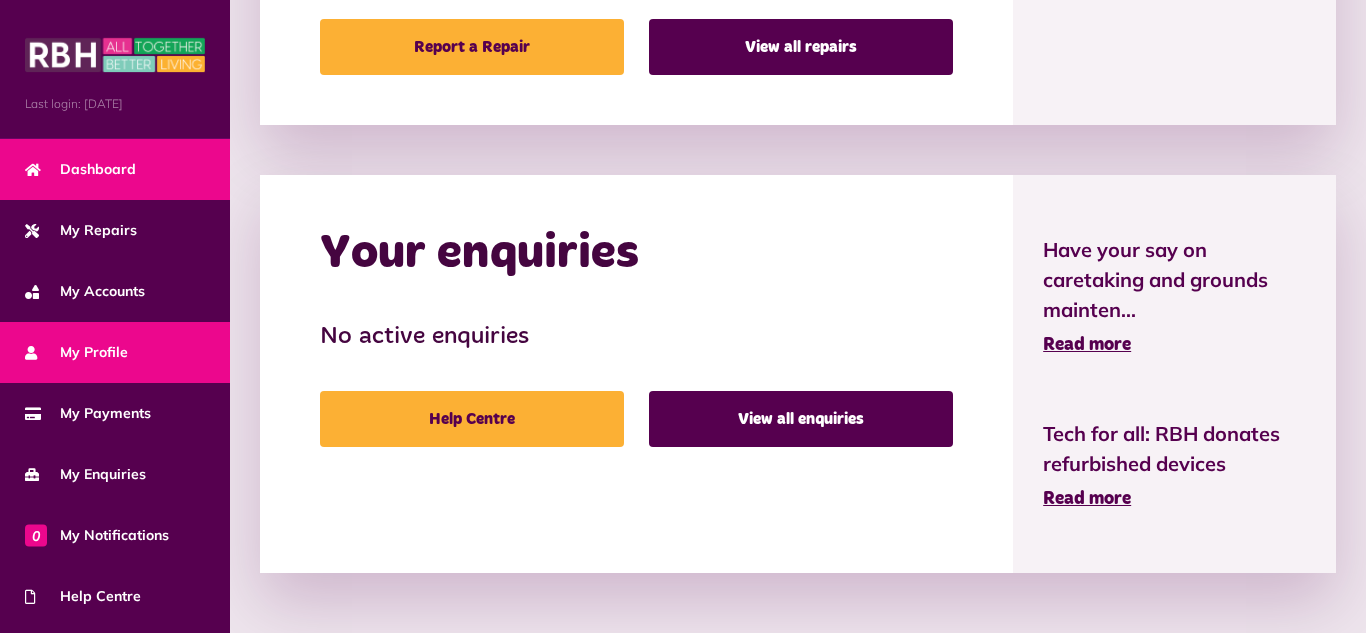 click on "My Profile" at bounding box center [76, 352] 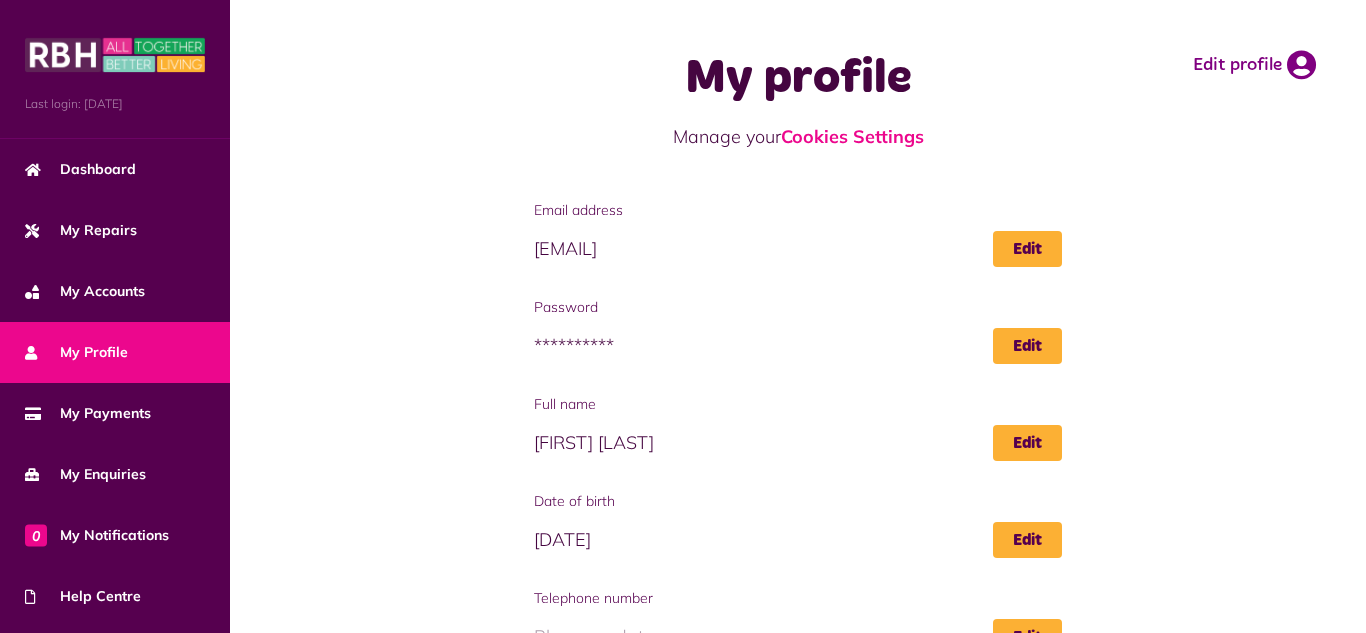 scroll, scrollTop: 0, scrollLeft: 0, axis: both 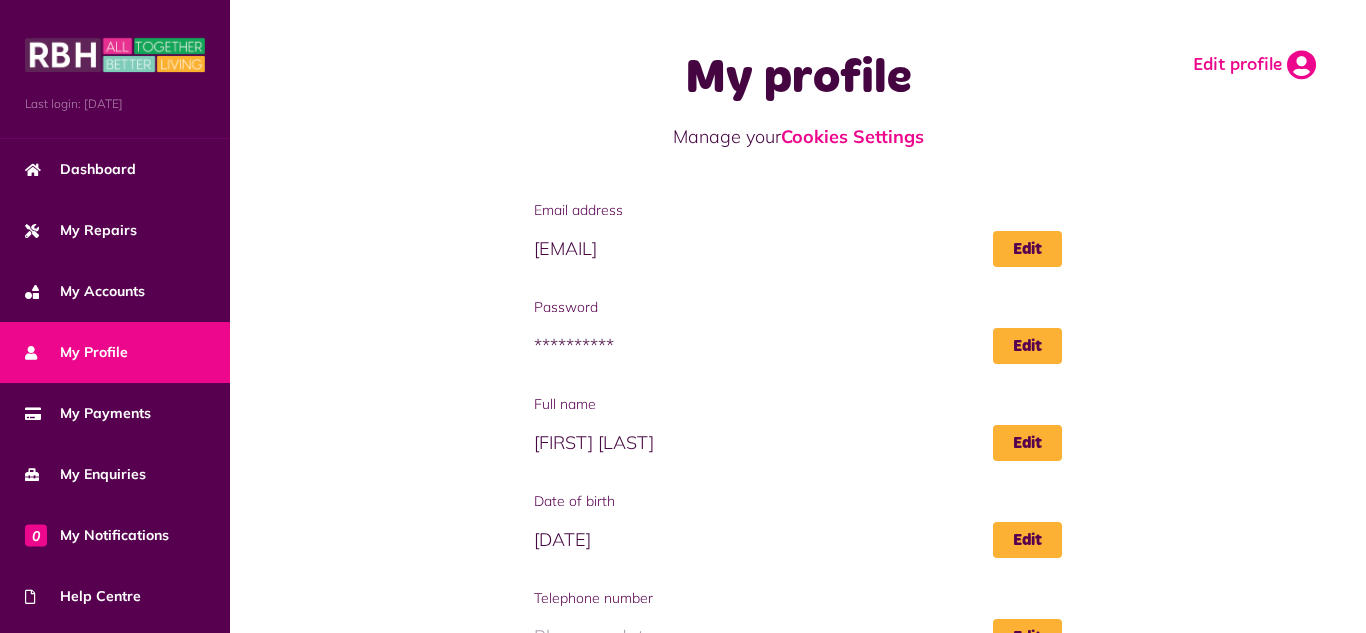 click on "Edit profile" at bounding box center [1254, 65] 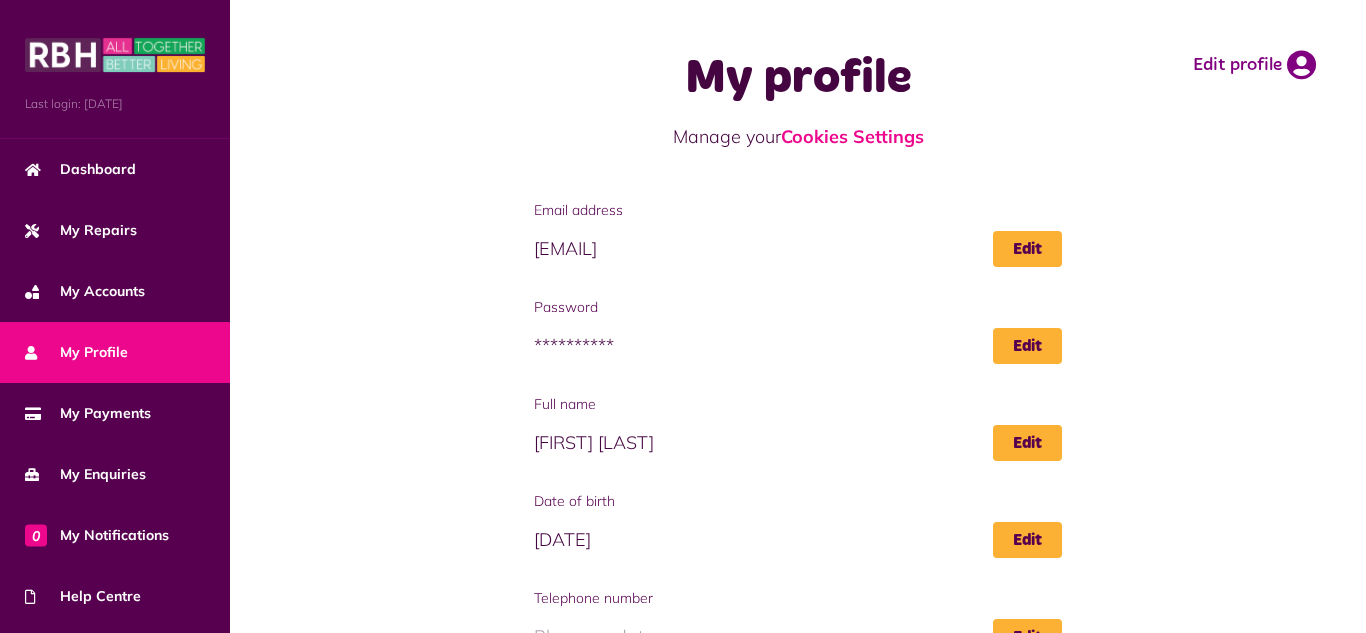 scroll, scrollTop: 0, scrollLeft: 0, axis: both 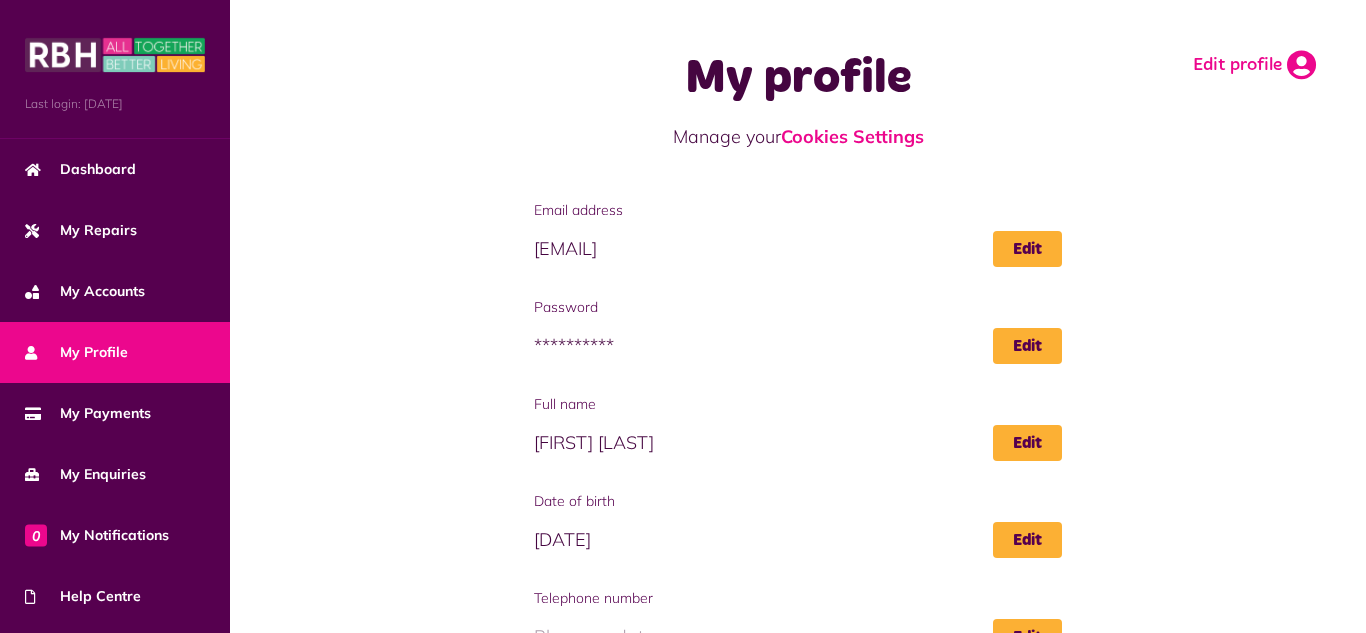 click at bounding box center (1301, 65) 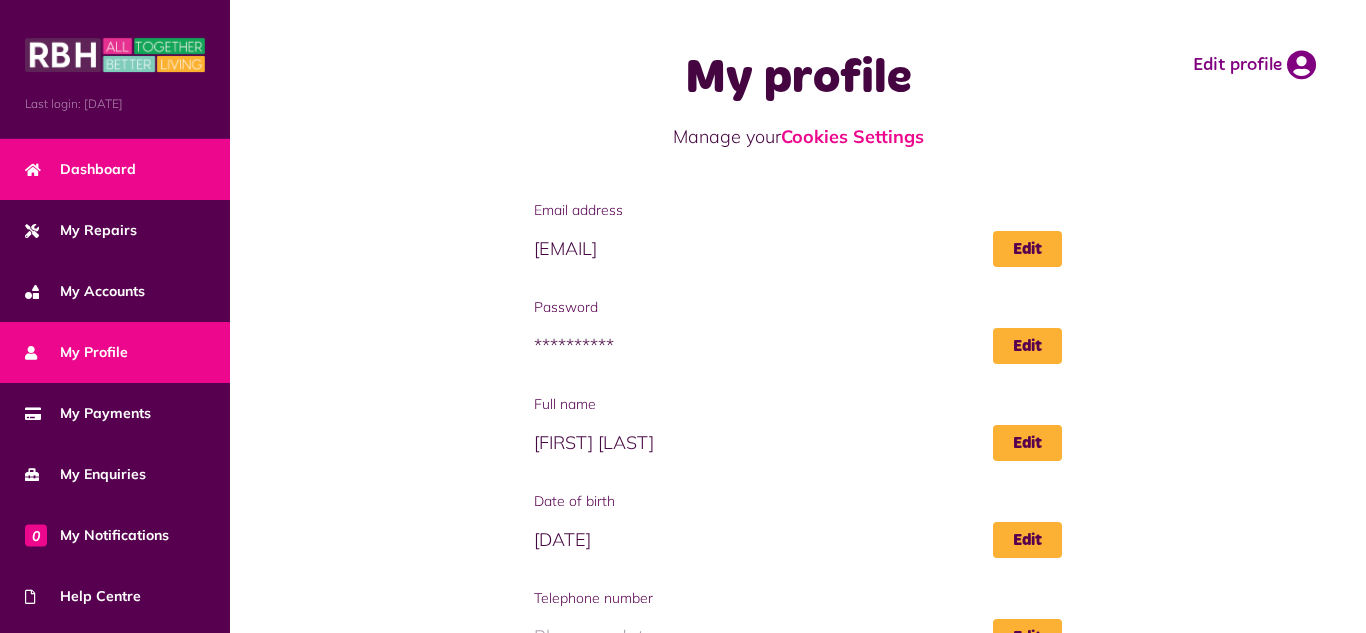 click on "Dashboard" at bounding box center [115, 169] 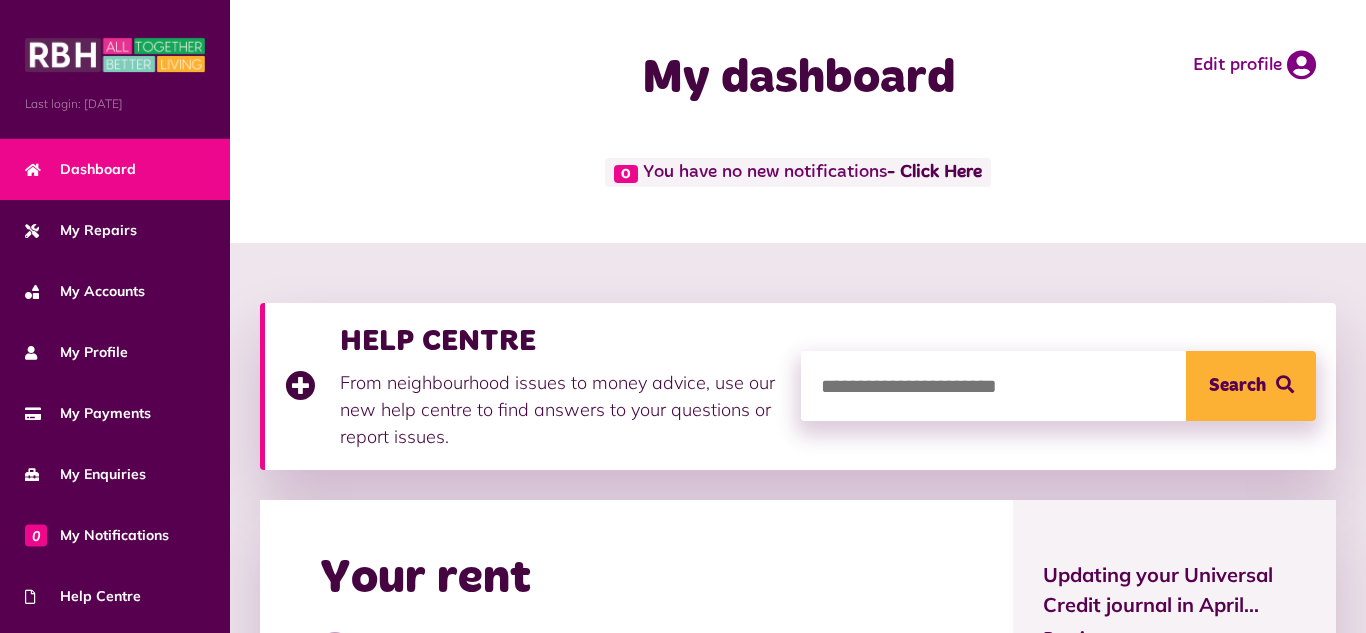 scroll, scrollTop: 0, scrollLeft: 0, axis: both 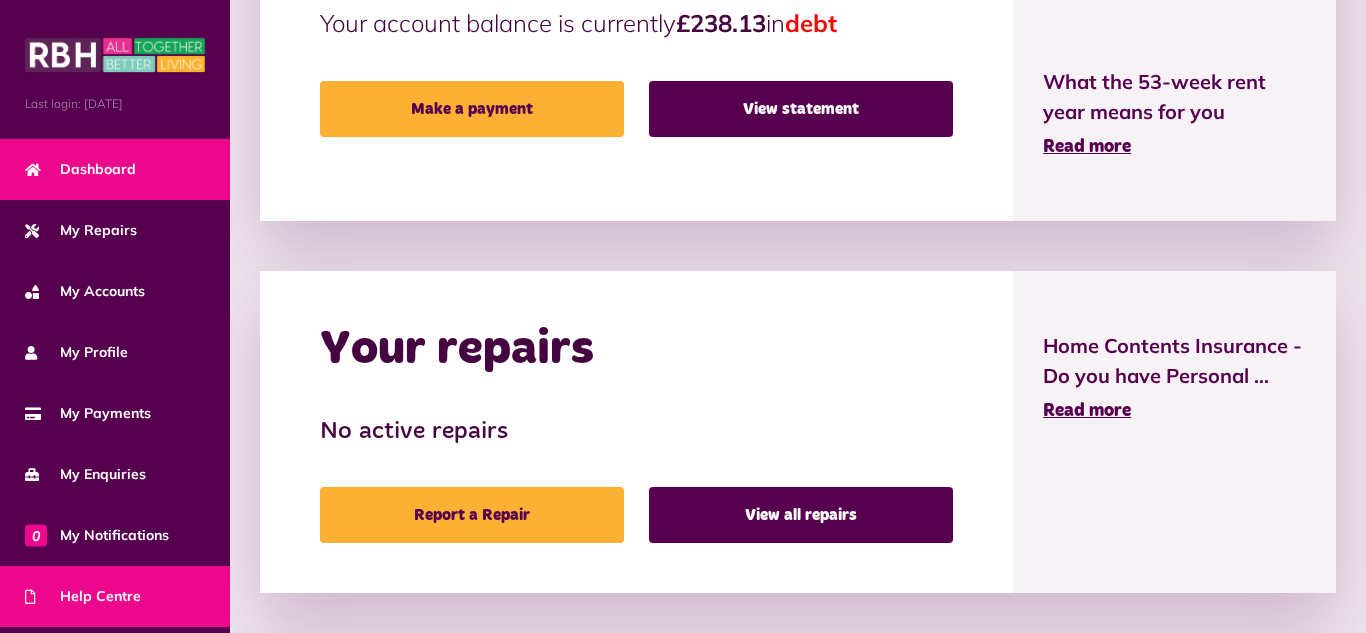 click on "Help Centre" at bounding box center (83, 596) 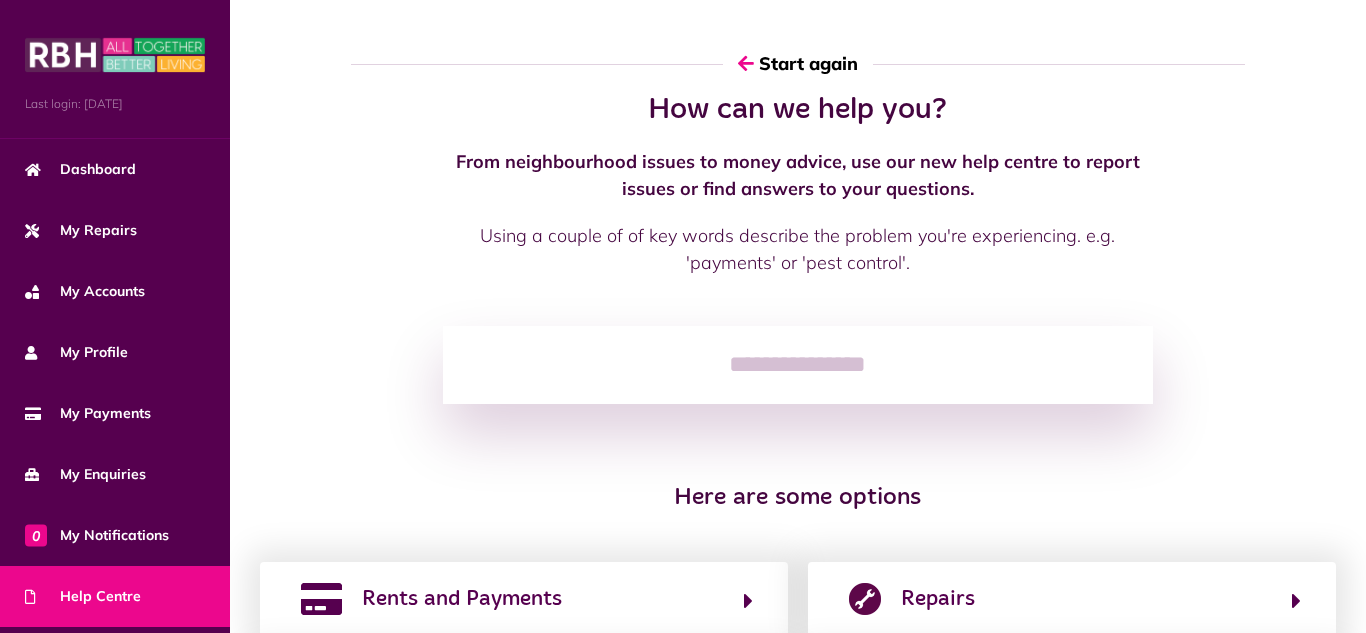 scroll, scrollTop: 0, scrollLeft: 0, axis: both 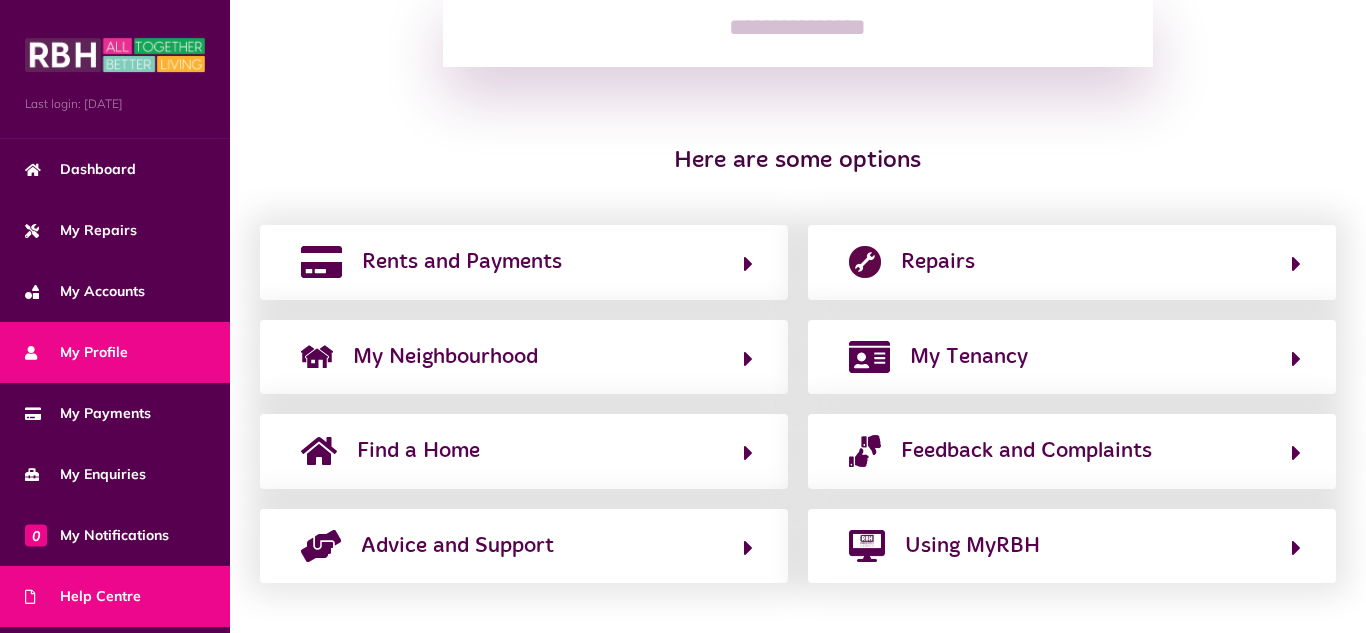 click on "My Profile" at bounding box center (76, 352) 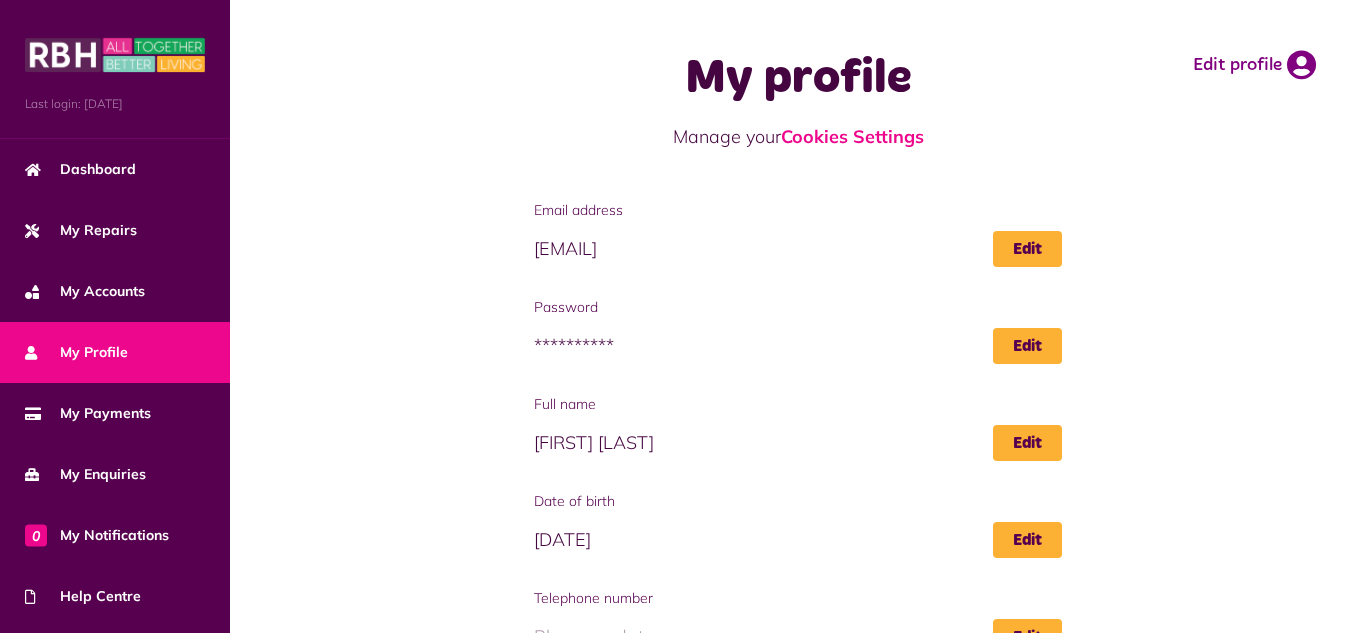 scroll, scrollTop: 0, scrollLeft: 0, axis: both 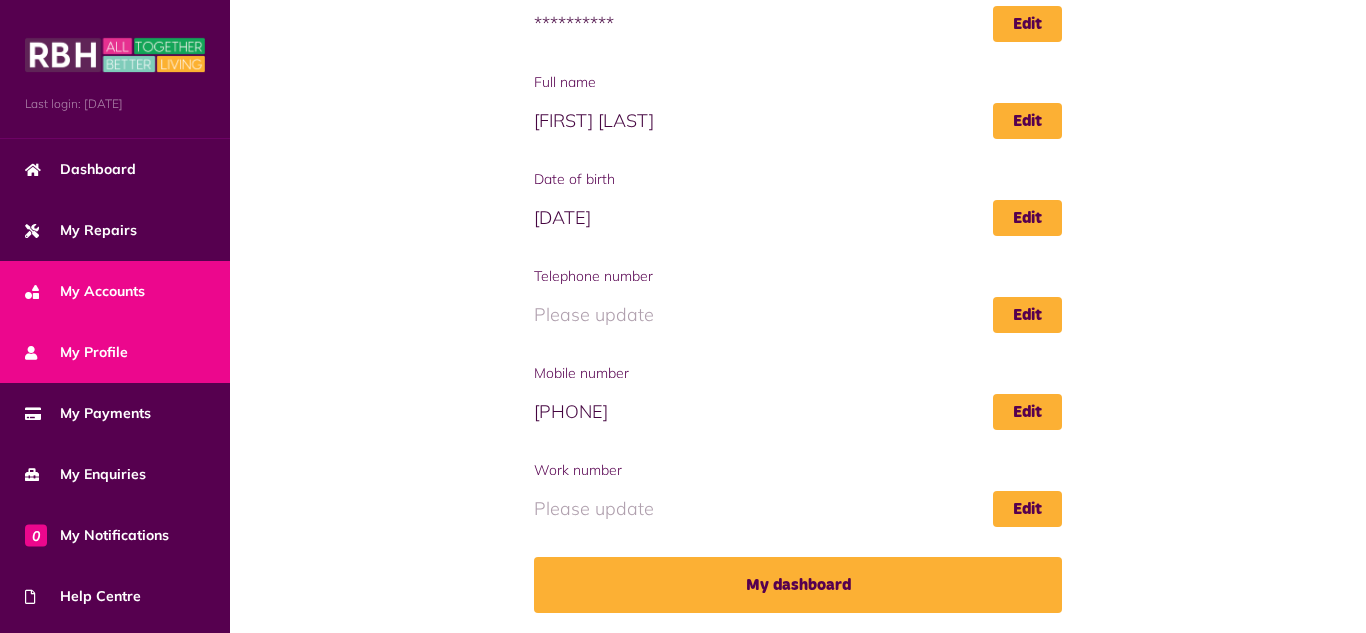 click on "My Accounts" at bounding box center (85, 291) 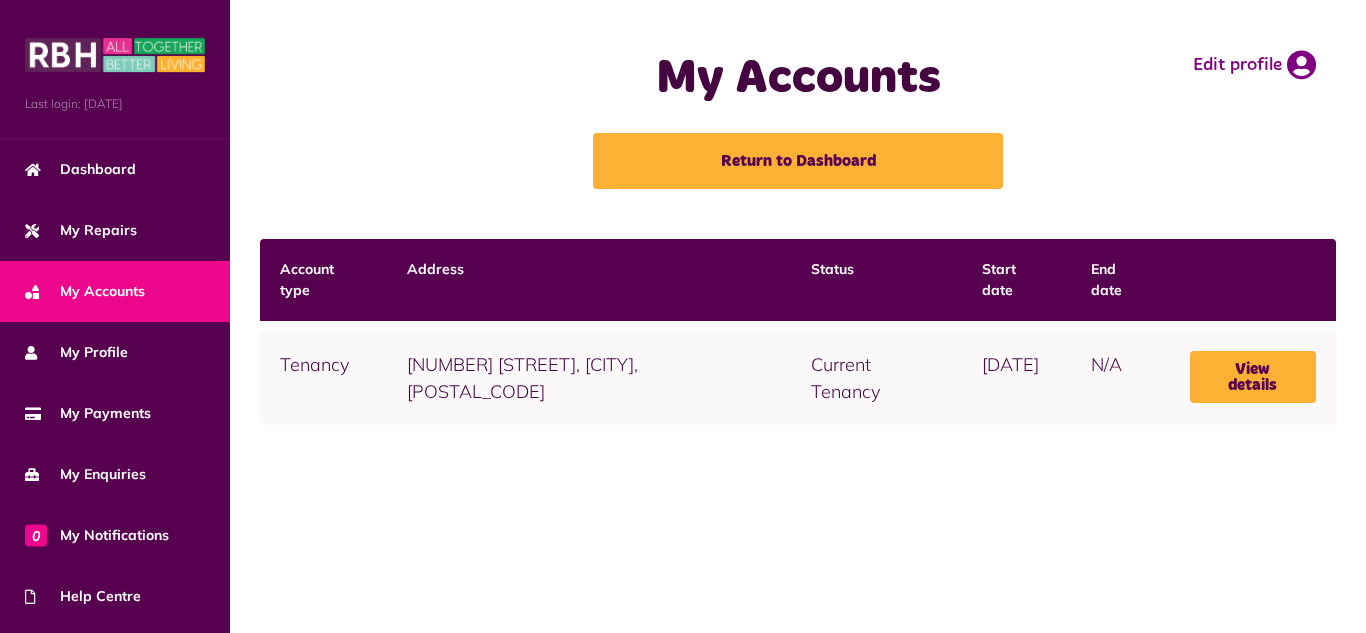 scroll, scrollTop: 0, scrollLeft: 0, axis: both 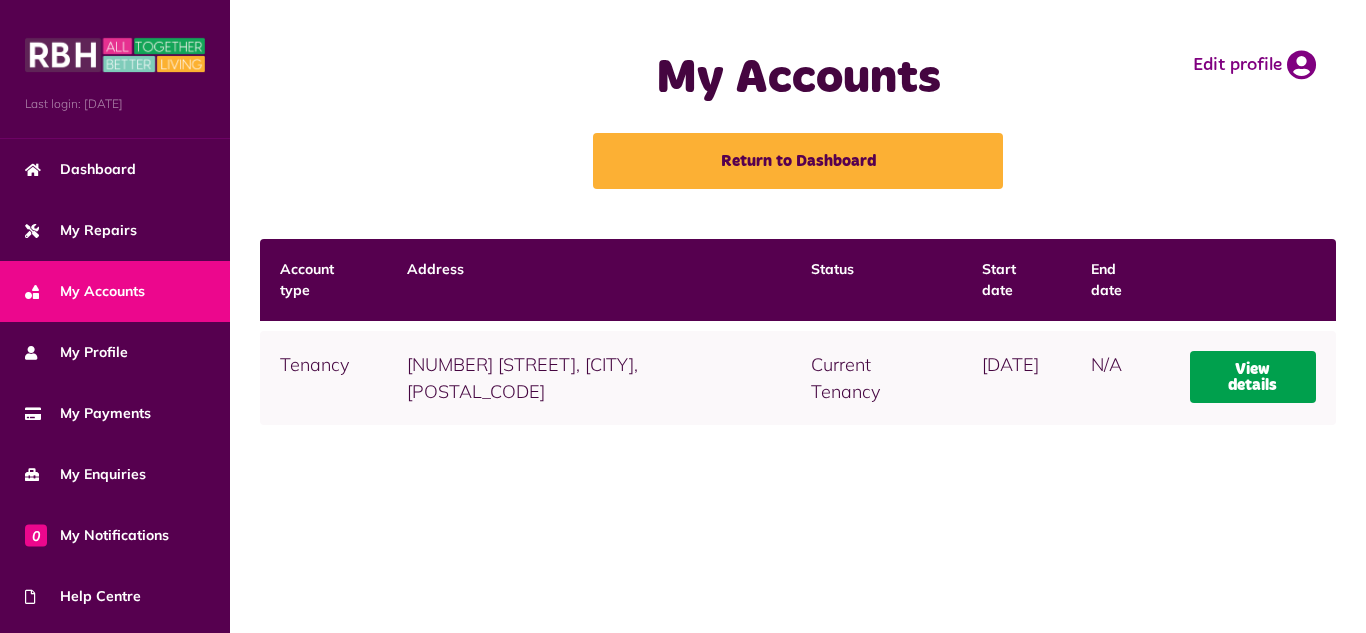 click on "View details" at bounding box center [1253, 377] 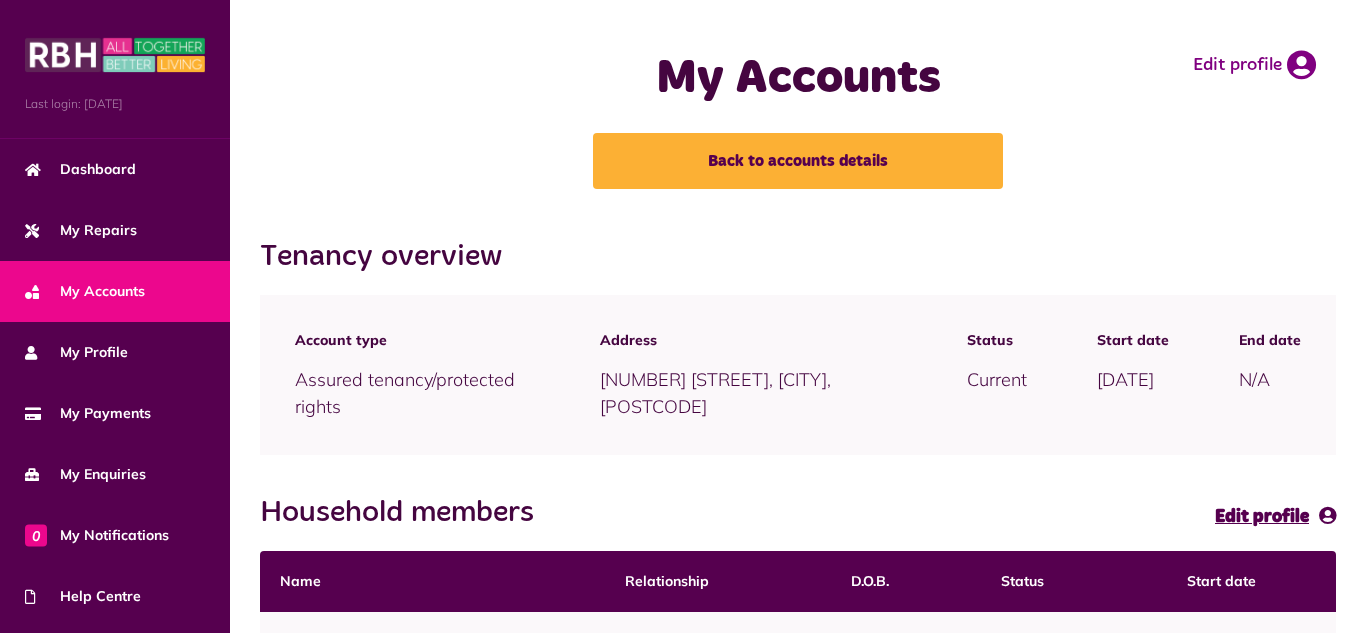 scroll, scrollTop: 0, scrollLeft: 0, axis: both 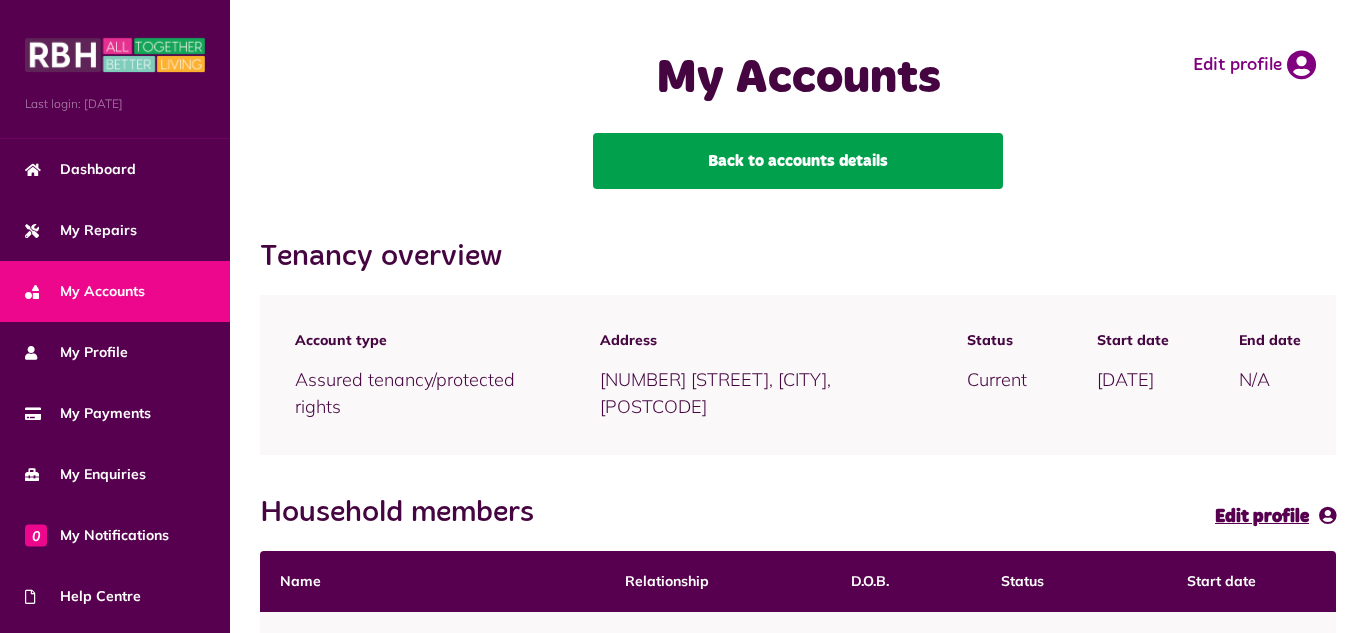 click on "Back to accounts details" at bounding box center (798, 161) 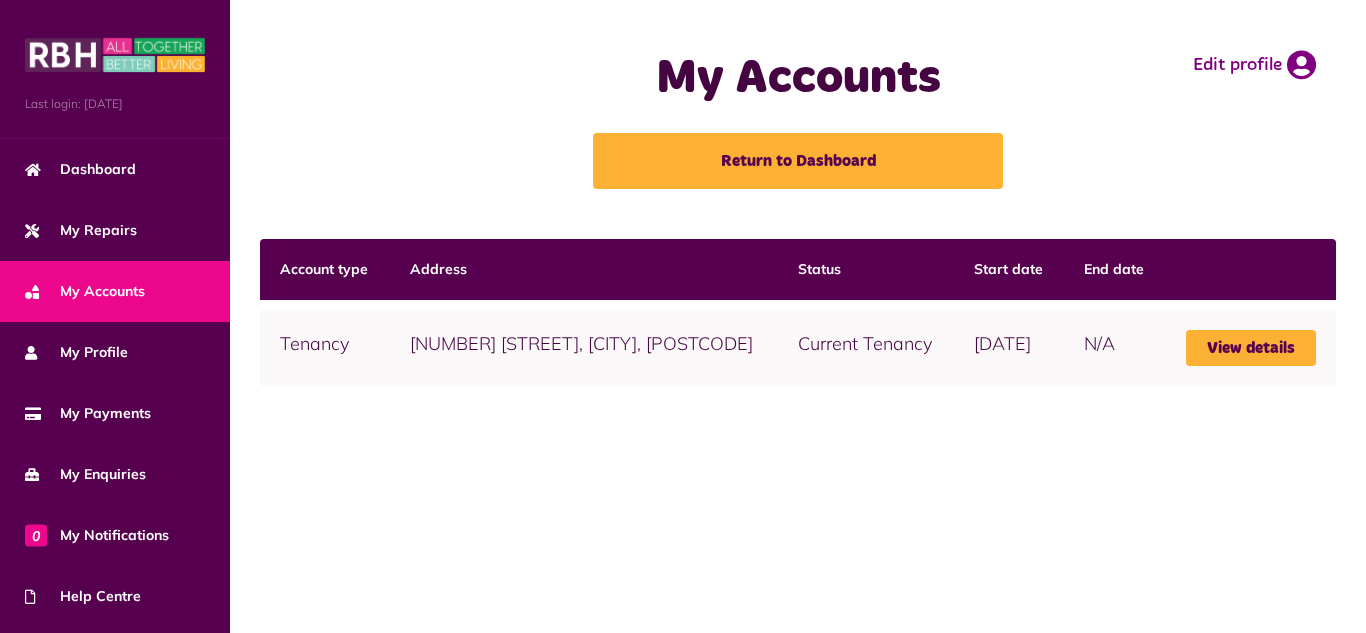 scroll, scrollTop: 0, scrollLeft: 0, axis: both 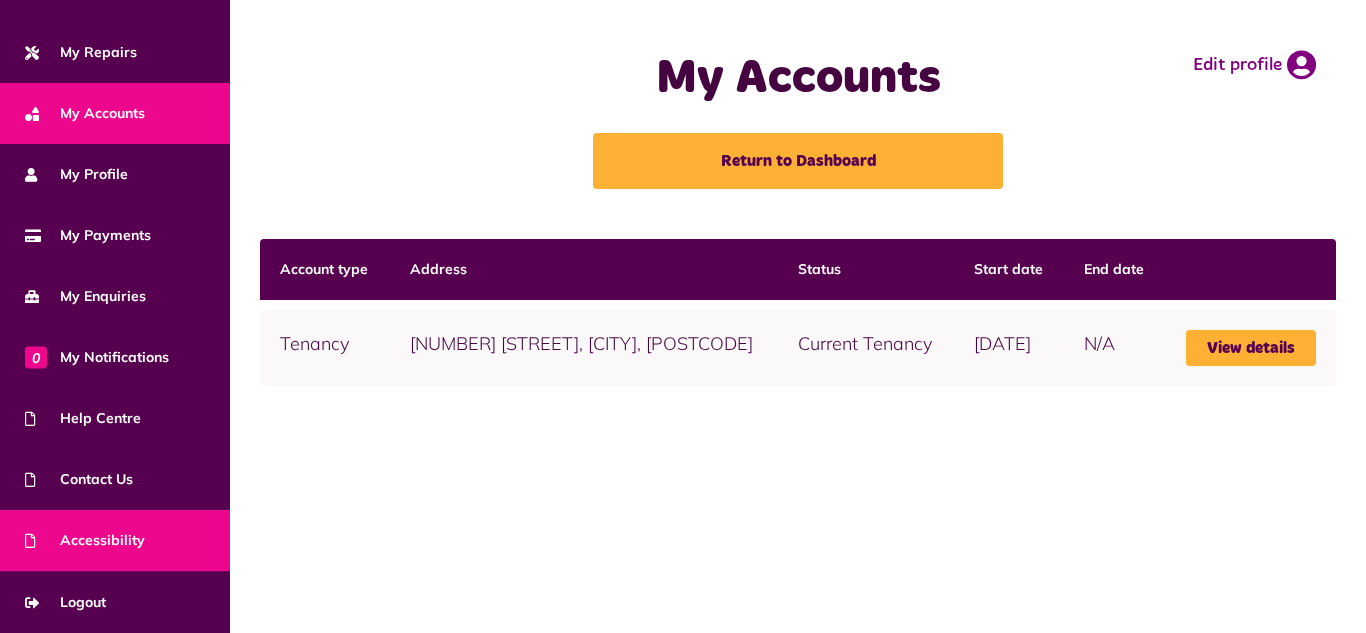 click on "Accessibility" at bounding box center (85, 540) 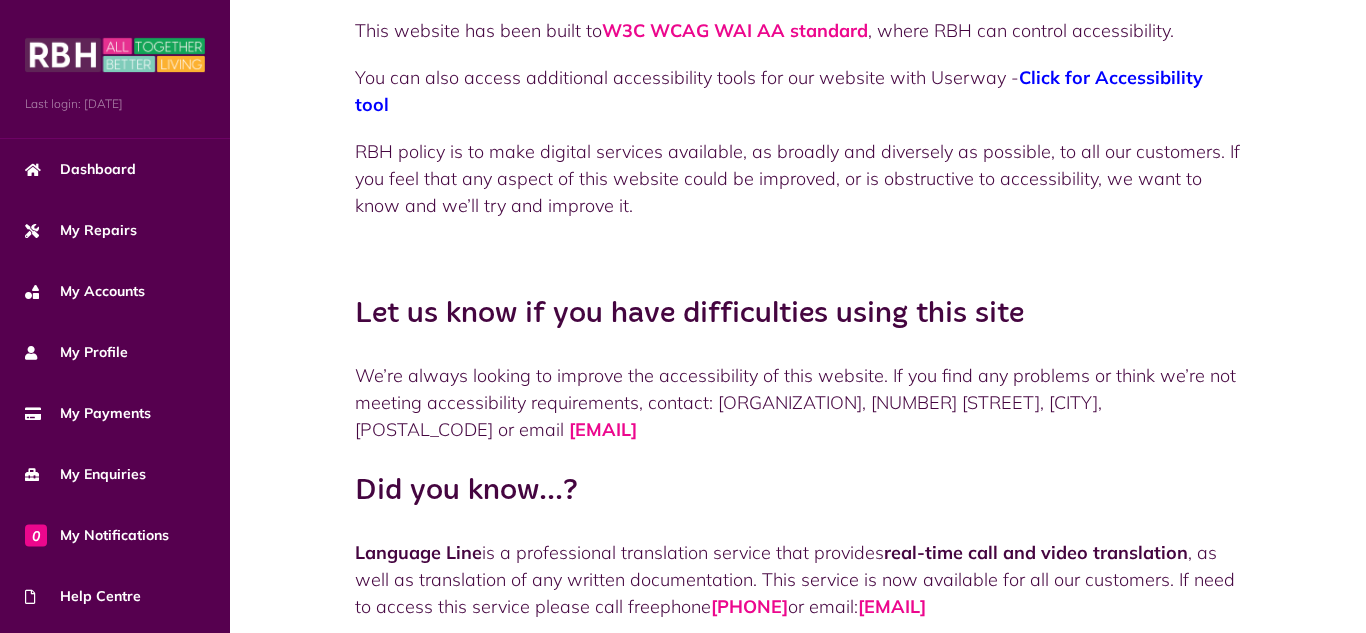 scroll, scrollTop: 281, scrollLeft: 0, axis: vertical 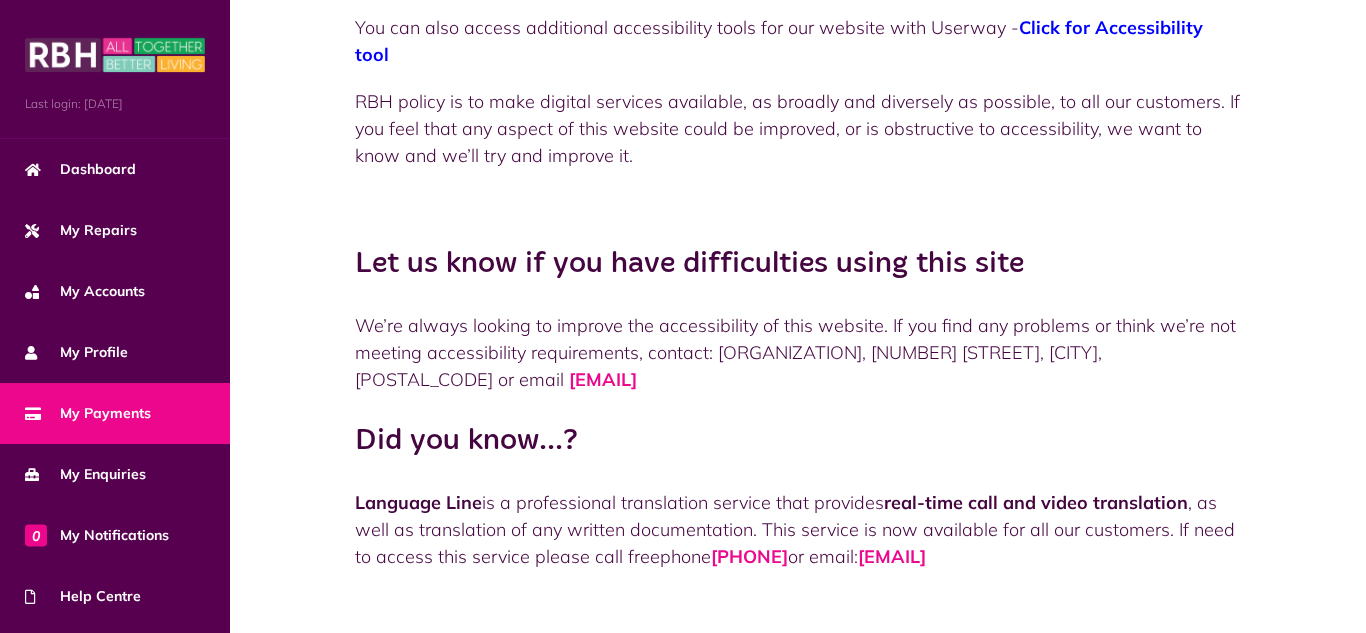 click on "My Payments" at bounding box center [88, 413] 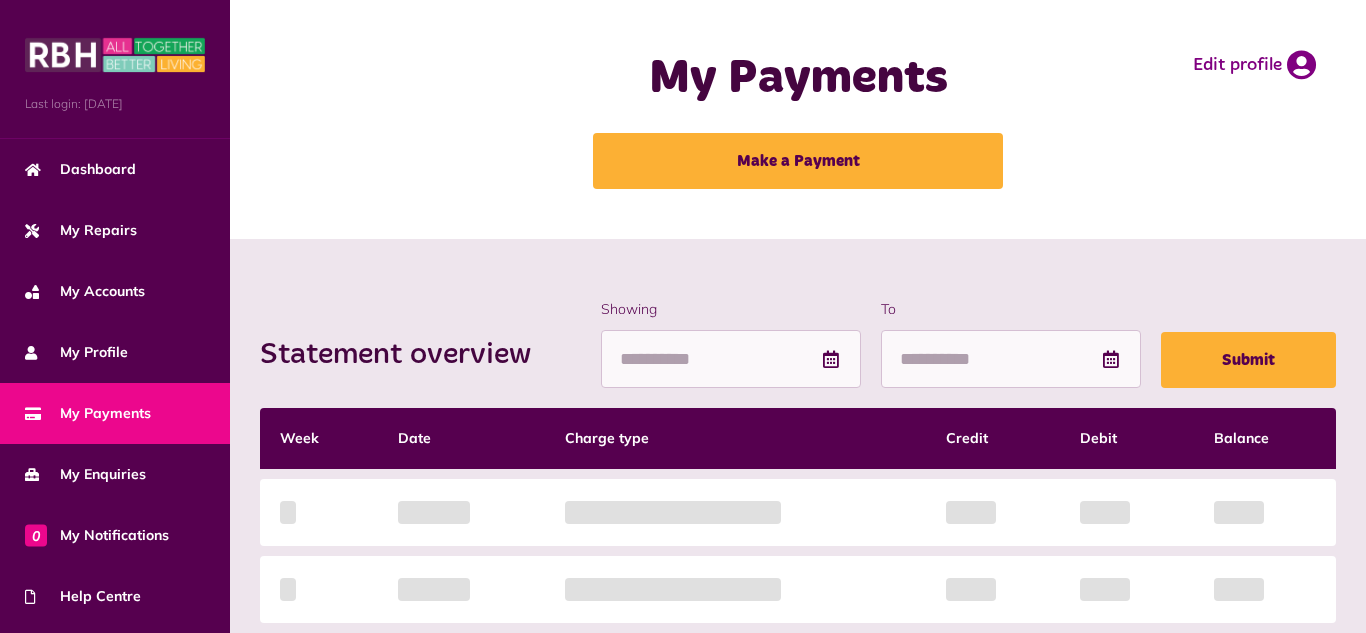 scroll, scrollTop: 0, scrollLeft: 0, axis: both 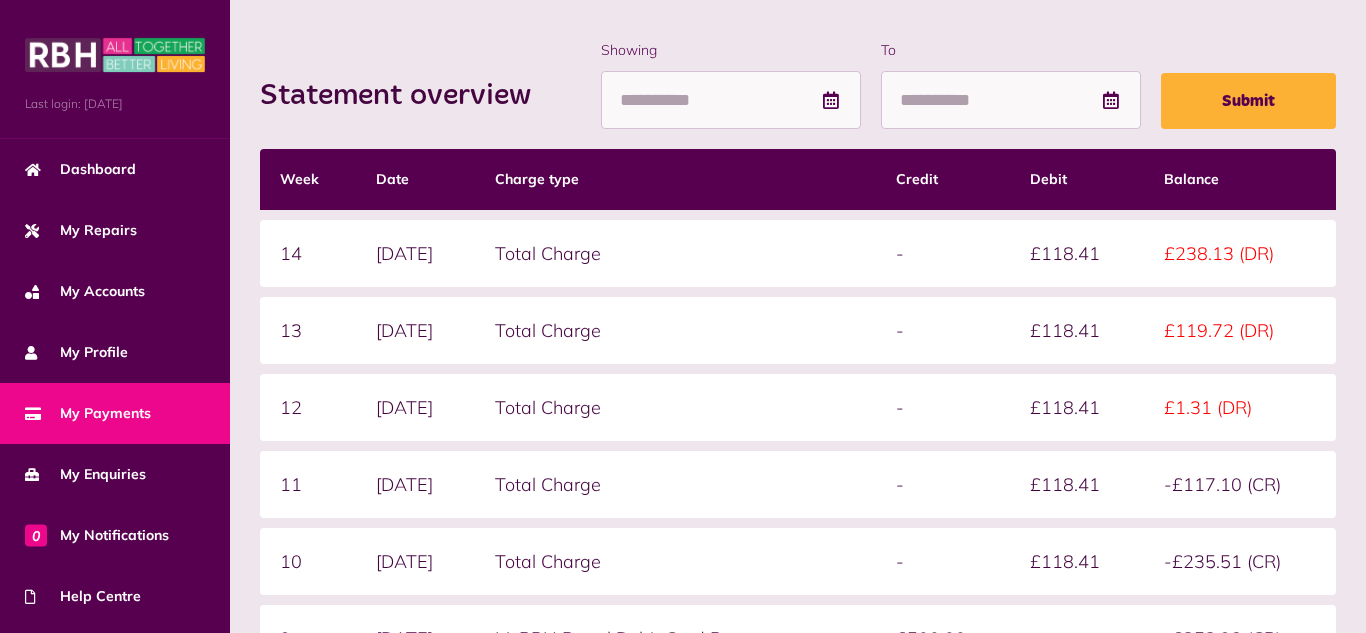 click on "Statement overview
Showing
To
Submit
Week
Date
Charge type
Credit
Debit
Balance
-- --/--/---- -- -" at bounding box center [798, 445] 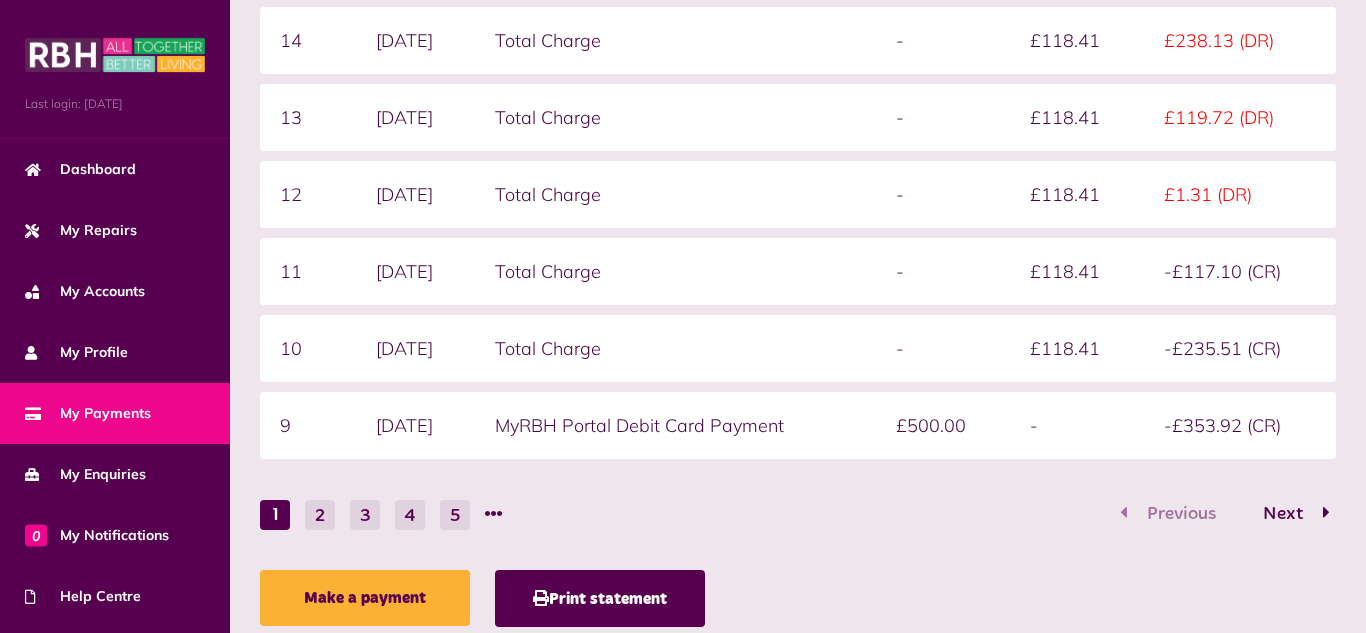 scroll, scrollTop: 536, scrollLeft: 0, axis: vertical 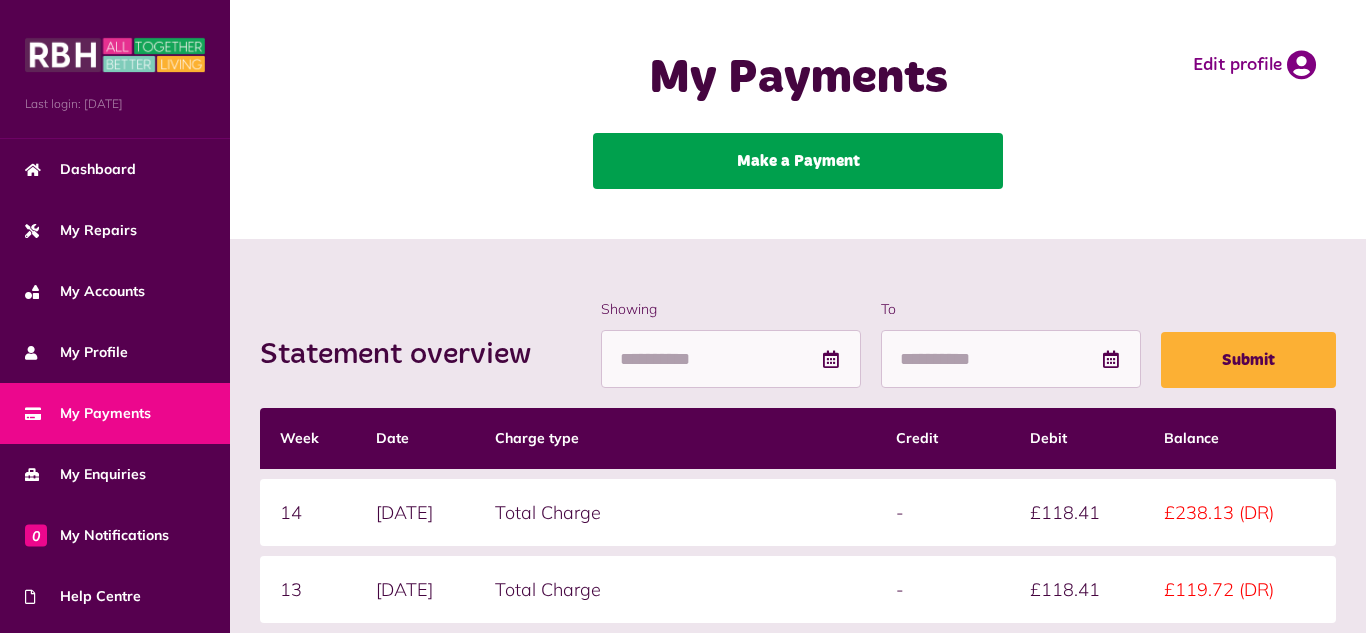 click on "Make a Payment" at bounding box center [798, 161] 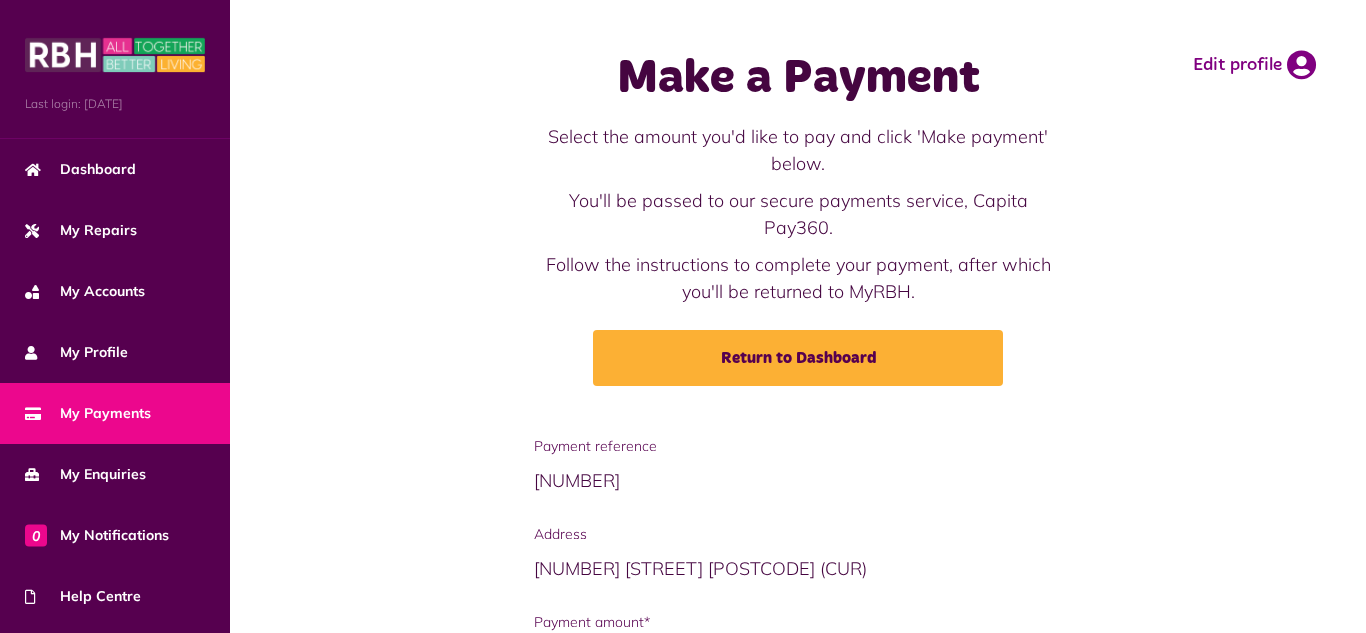 scroll, scrollTop: 0, scrollLeft: 0, axis: both 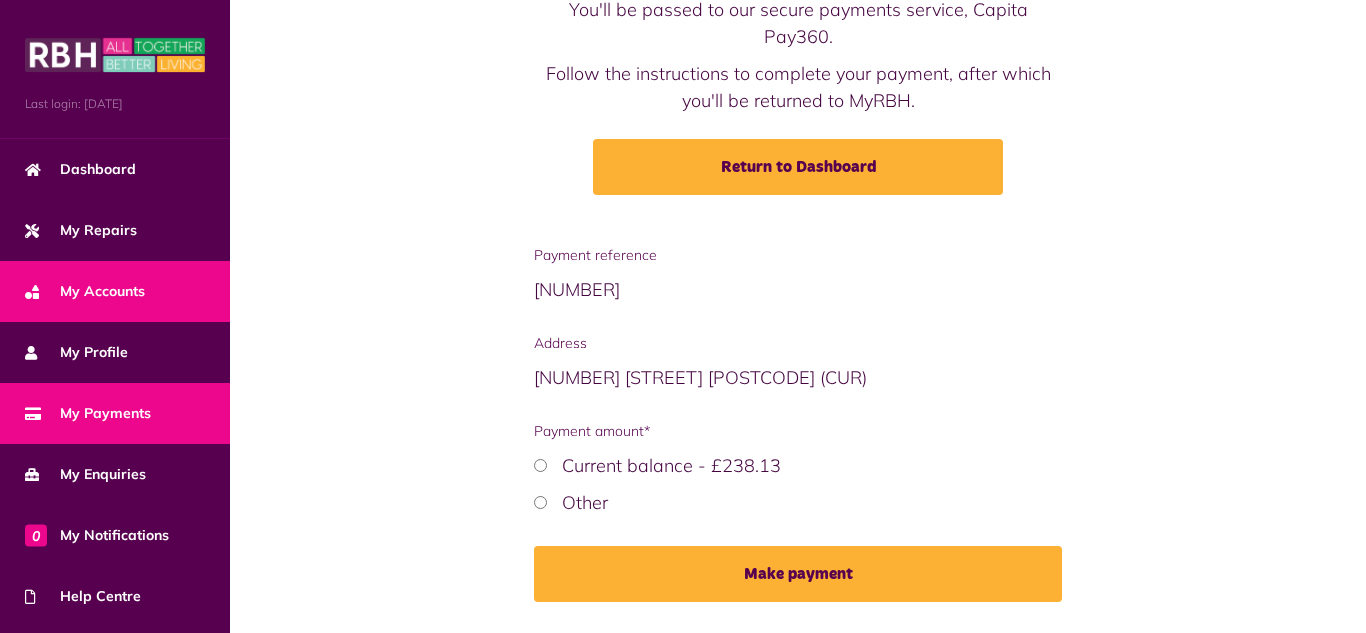 click on "My Accounts" at bounding box center (85, 291) 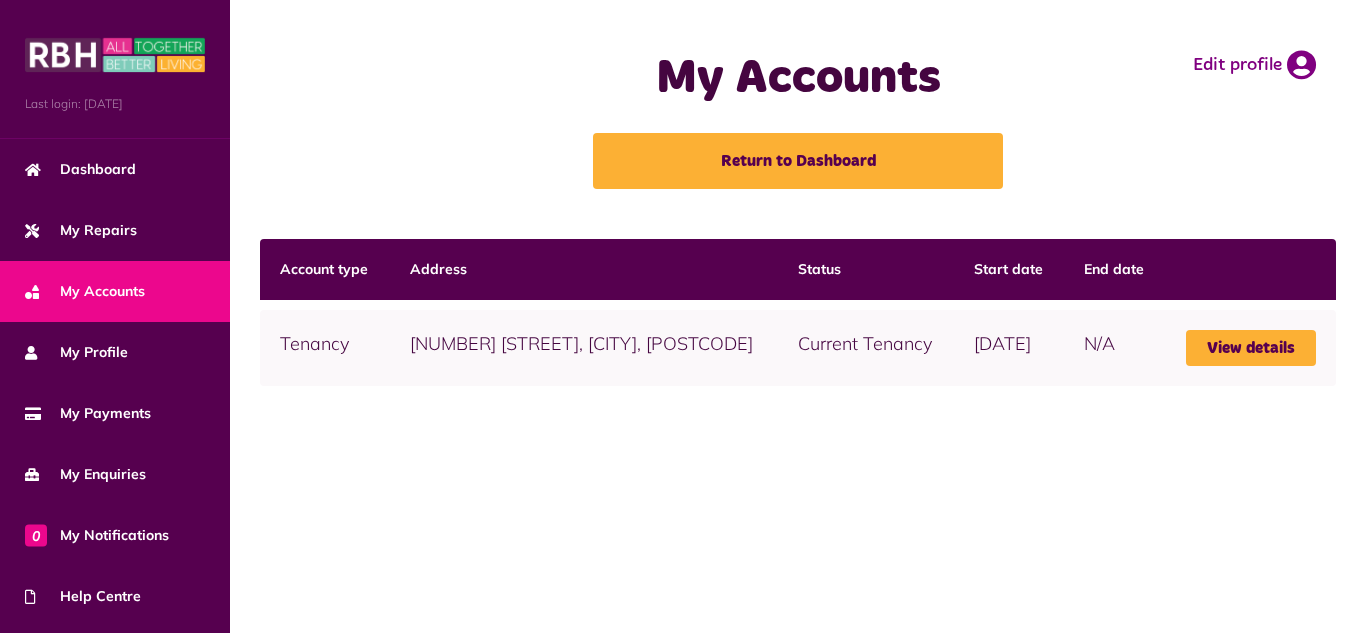scroll, scrollTop: 0, scrollLeft: 0, axis: both 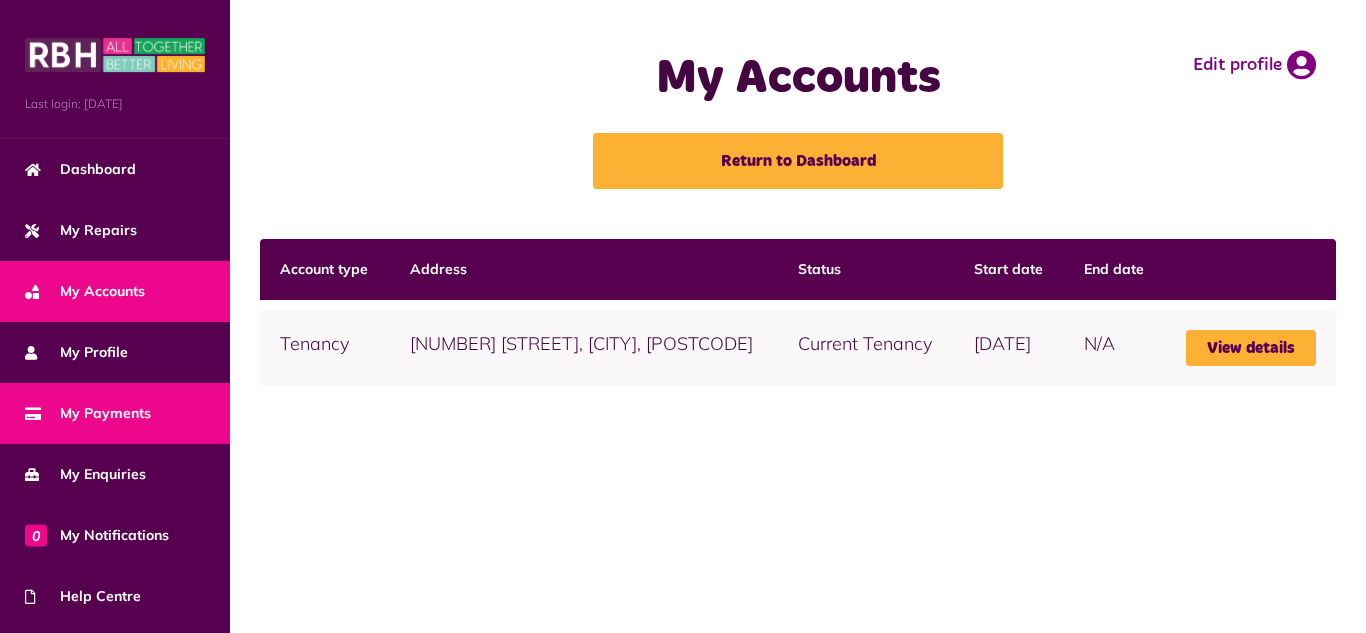 click on "My Payments" at bounding box center [88, 413] 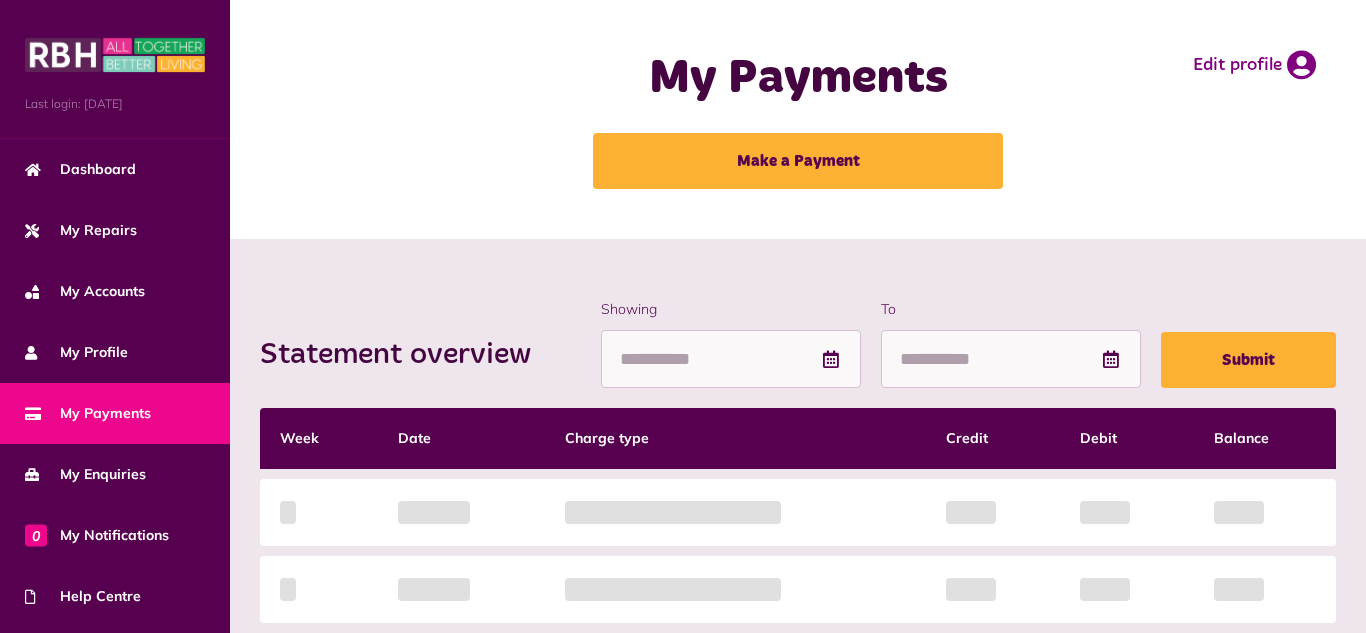 scroll, scrollTop: 0, scrollLeft: 0, axis: both 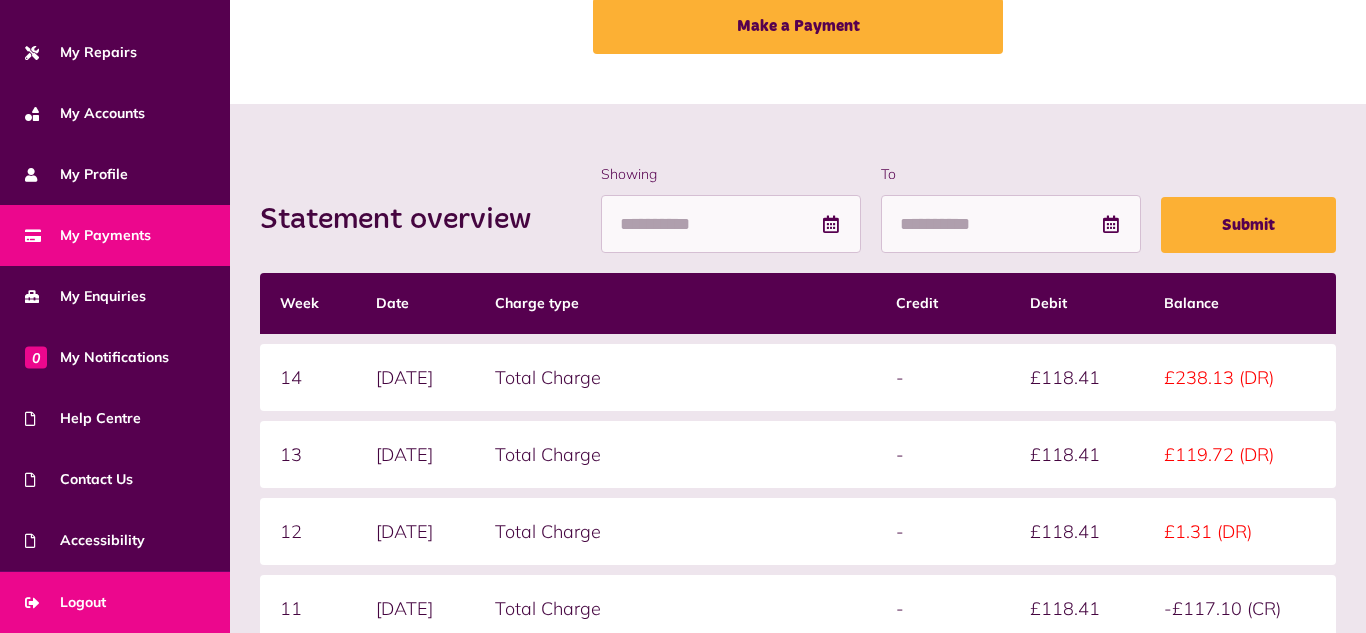 click on "Logout" at bounding box center [115, 602] 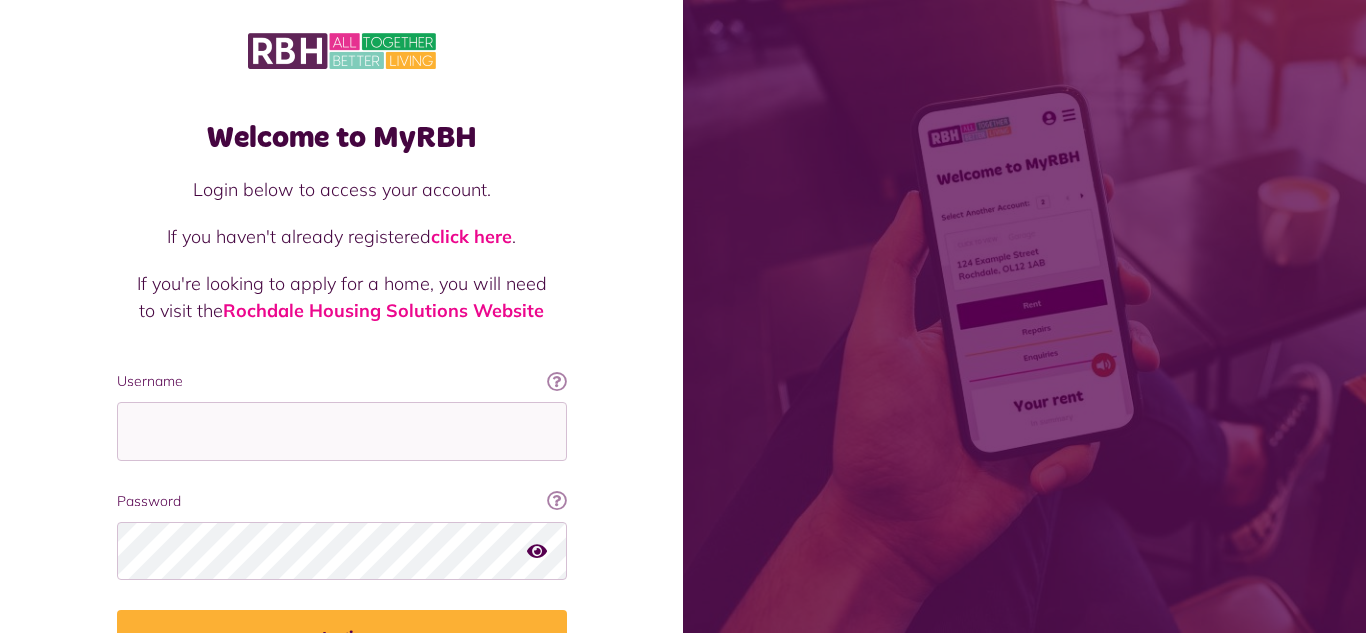 scroll, scrollTop: 0, scrollLeft: 0, axis: both 